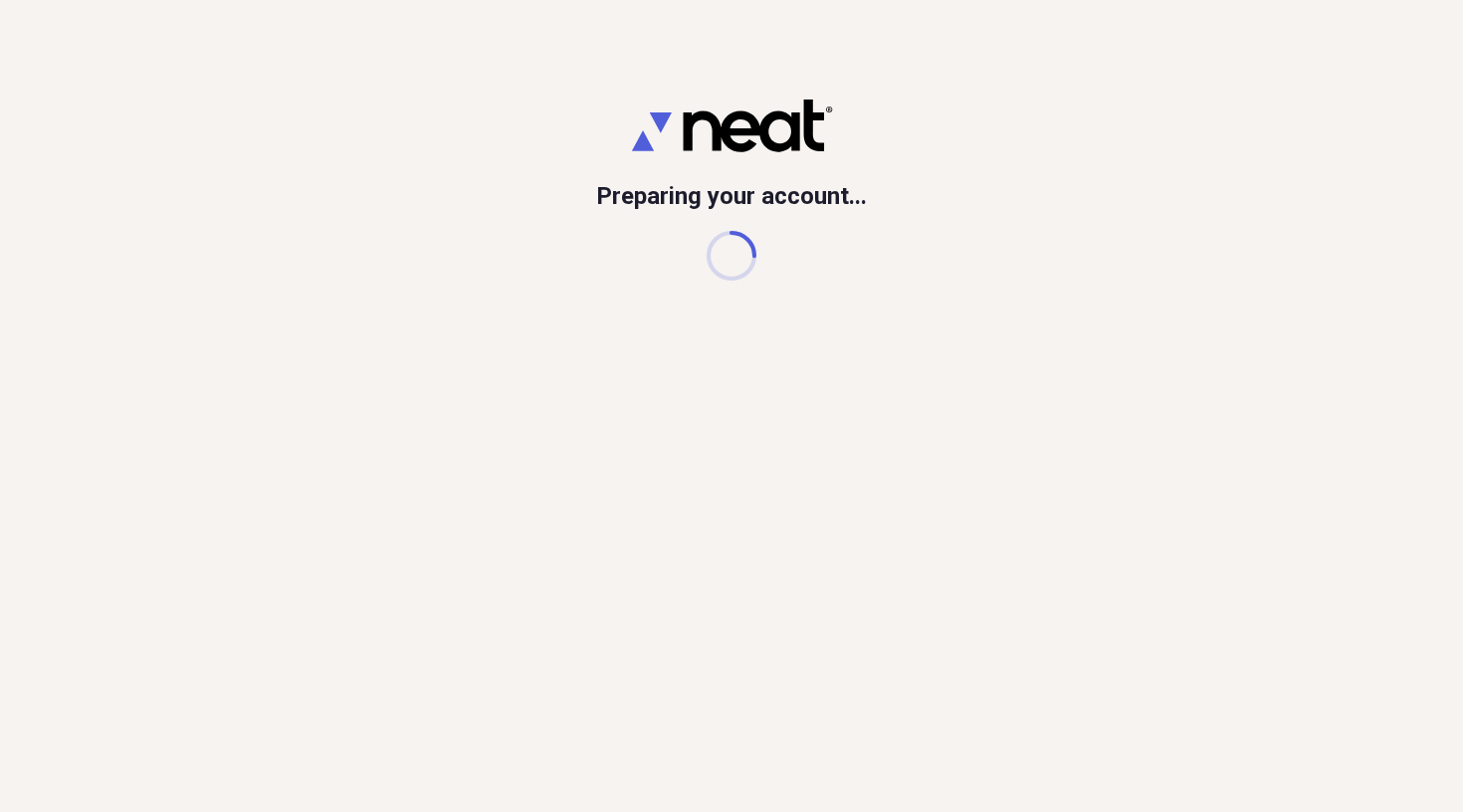 scroll, scrollTop: 0, scrollLeft: 0, axis: both 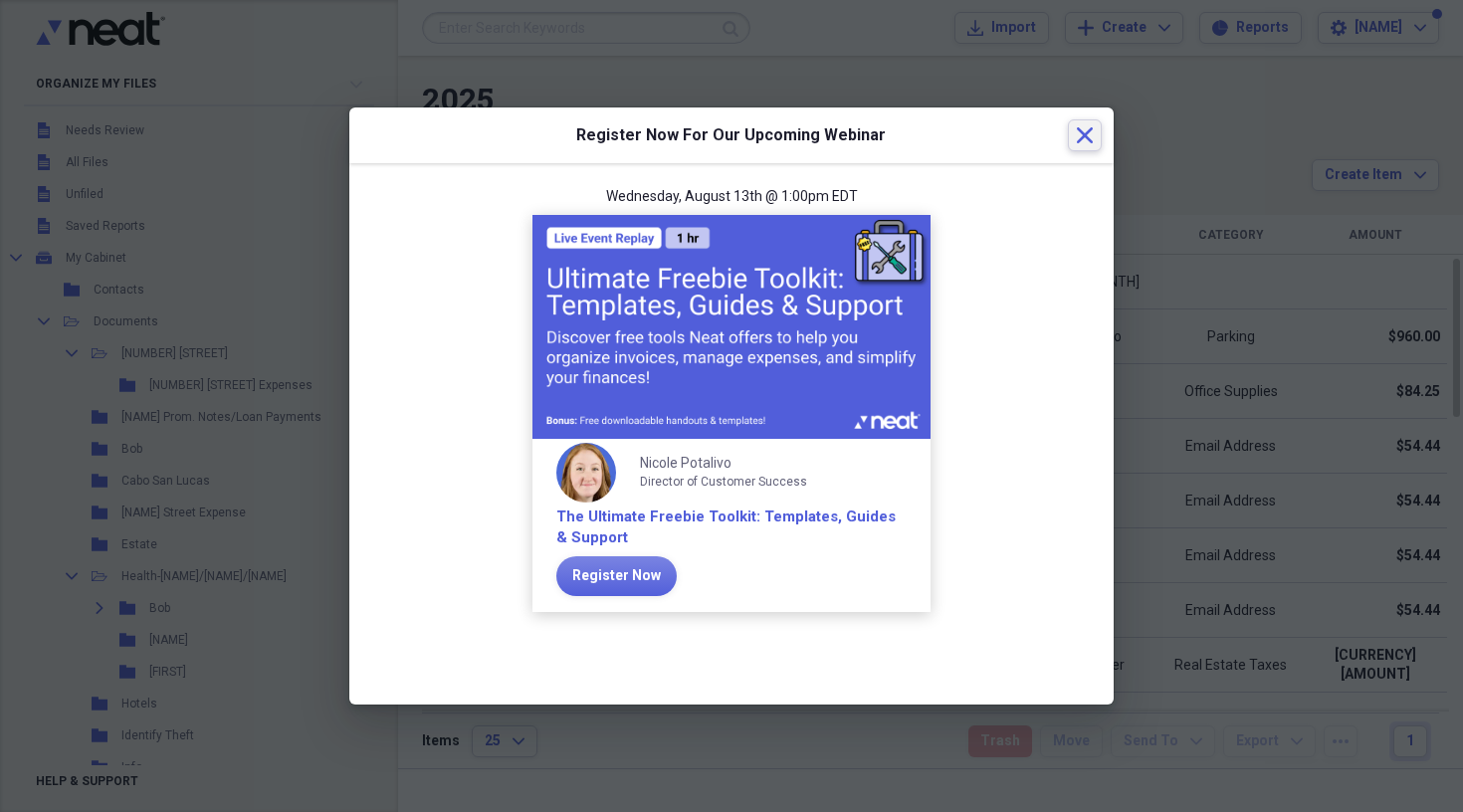 click on "Close" 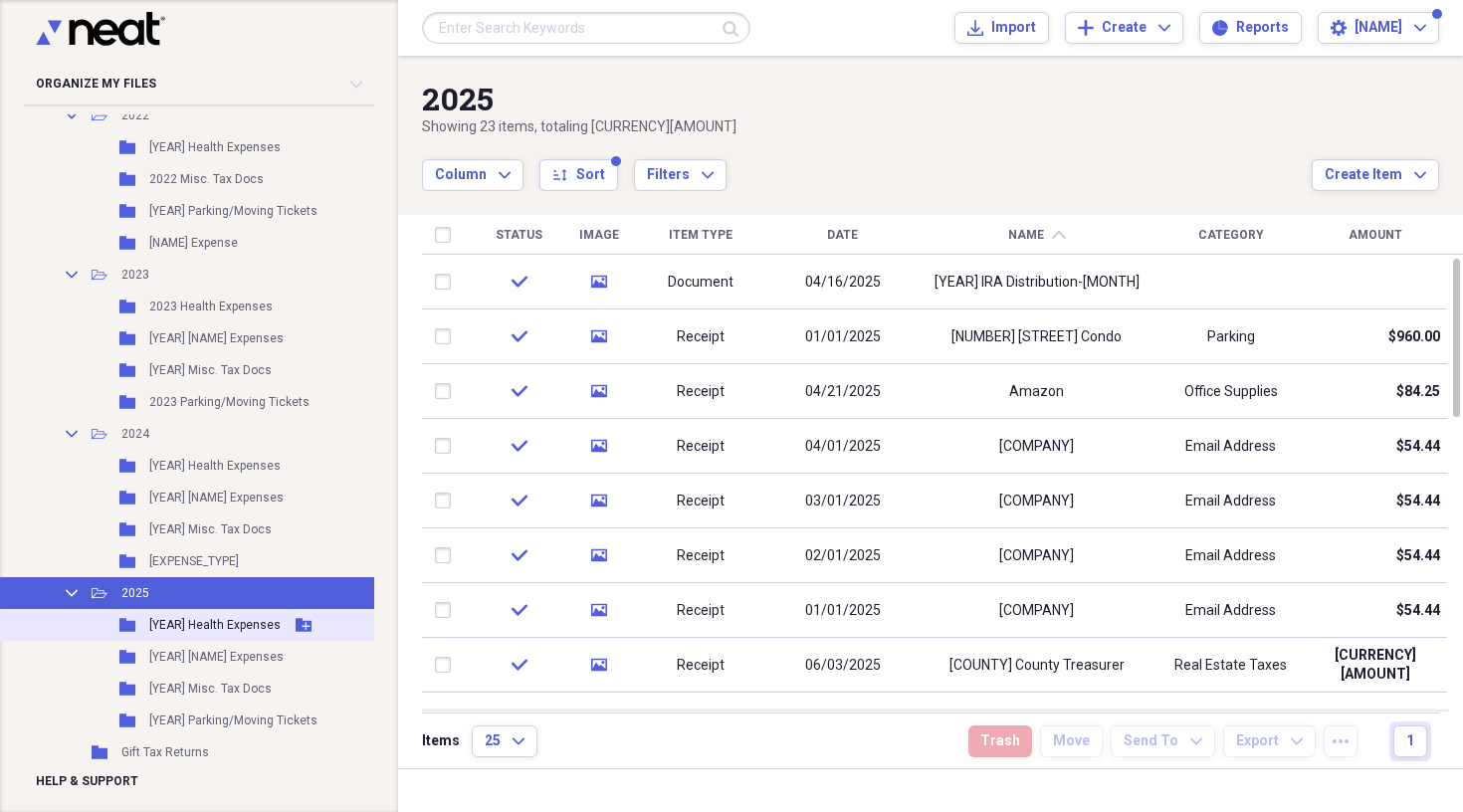 scroll, scrollTop: 2593, scrollLeft: 0, axis: vertical 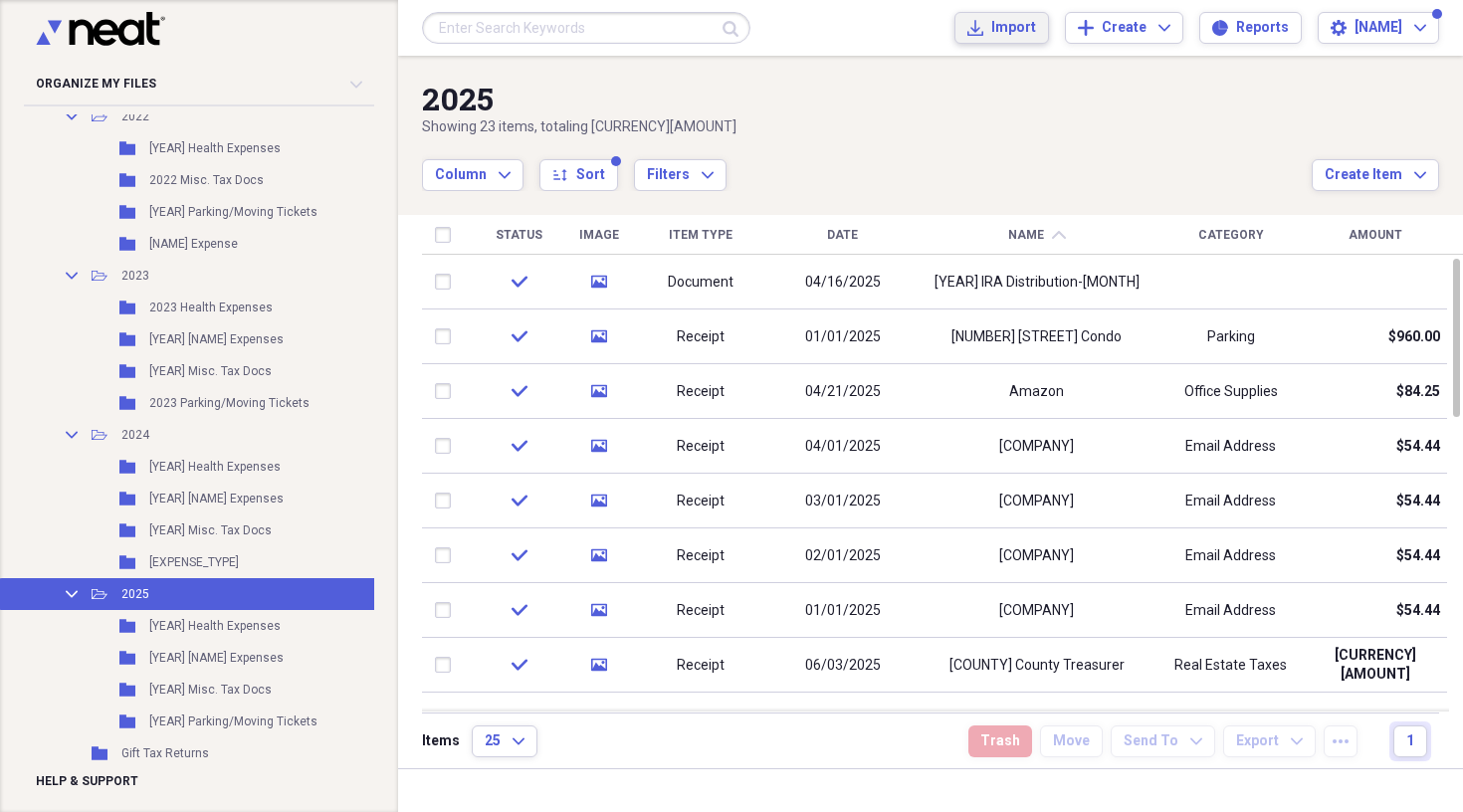 click on "Import" at bounding box center (1013, 28) 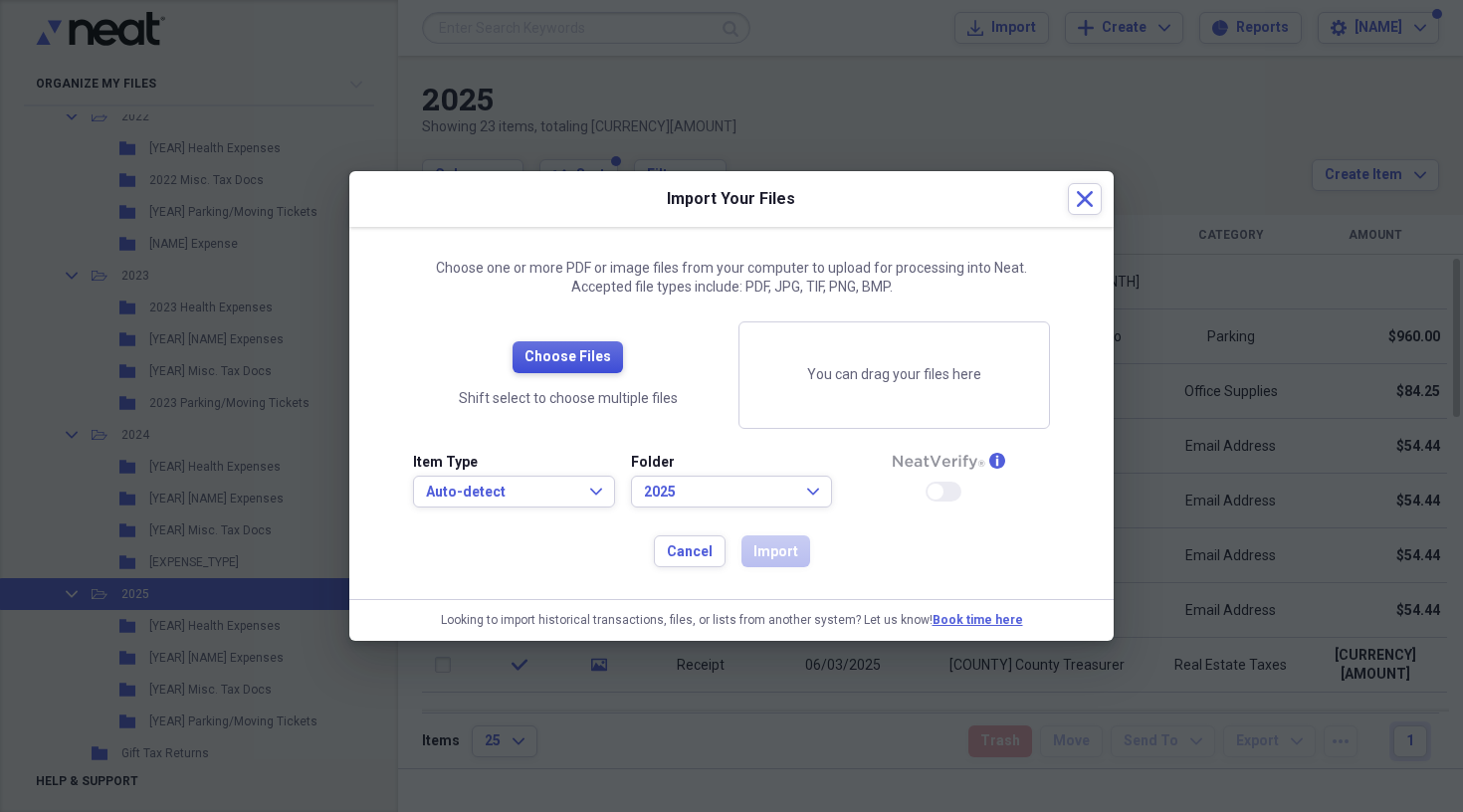 click on "Choose Files" at bounding box center (567, 357) 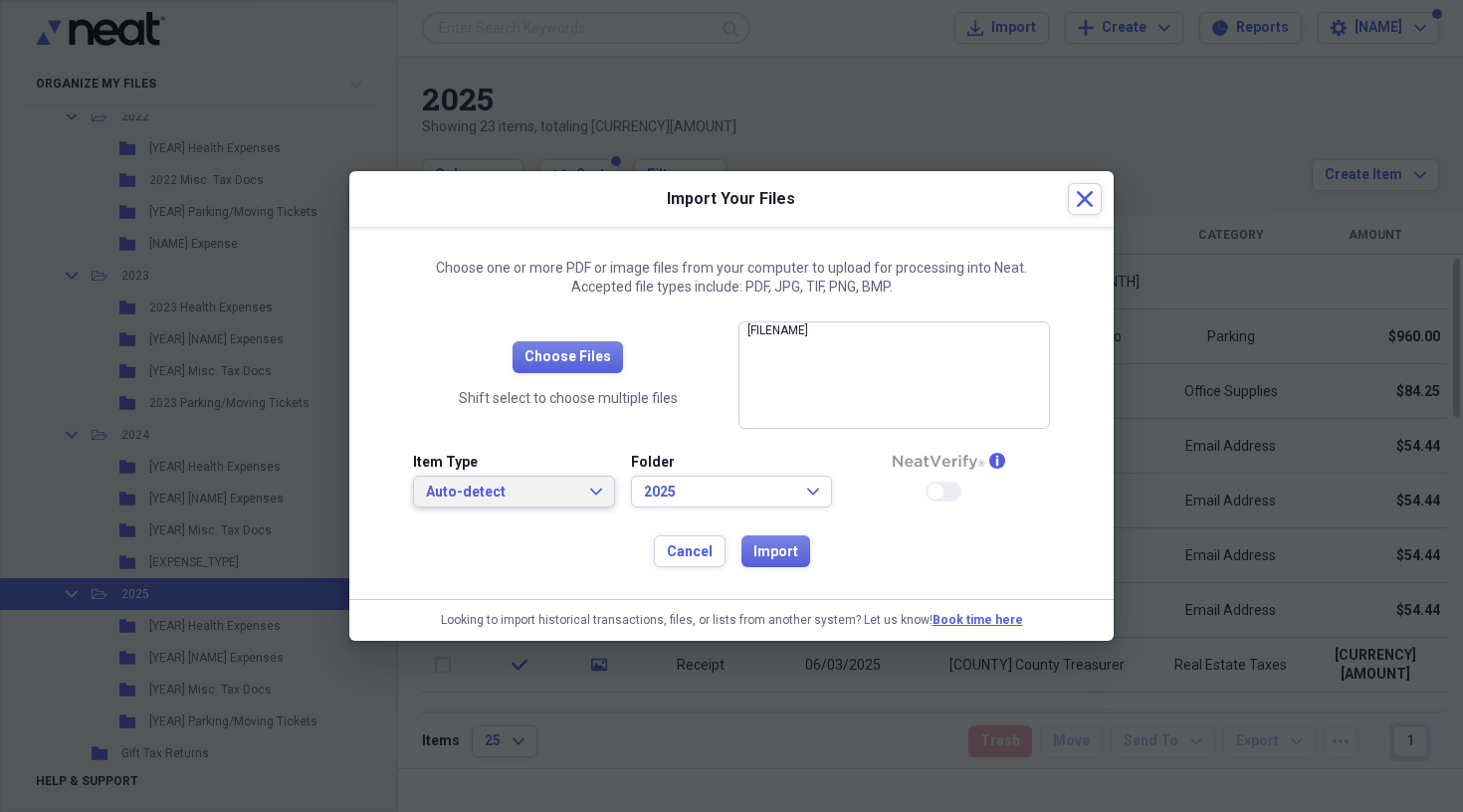 click on "Expand" 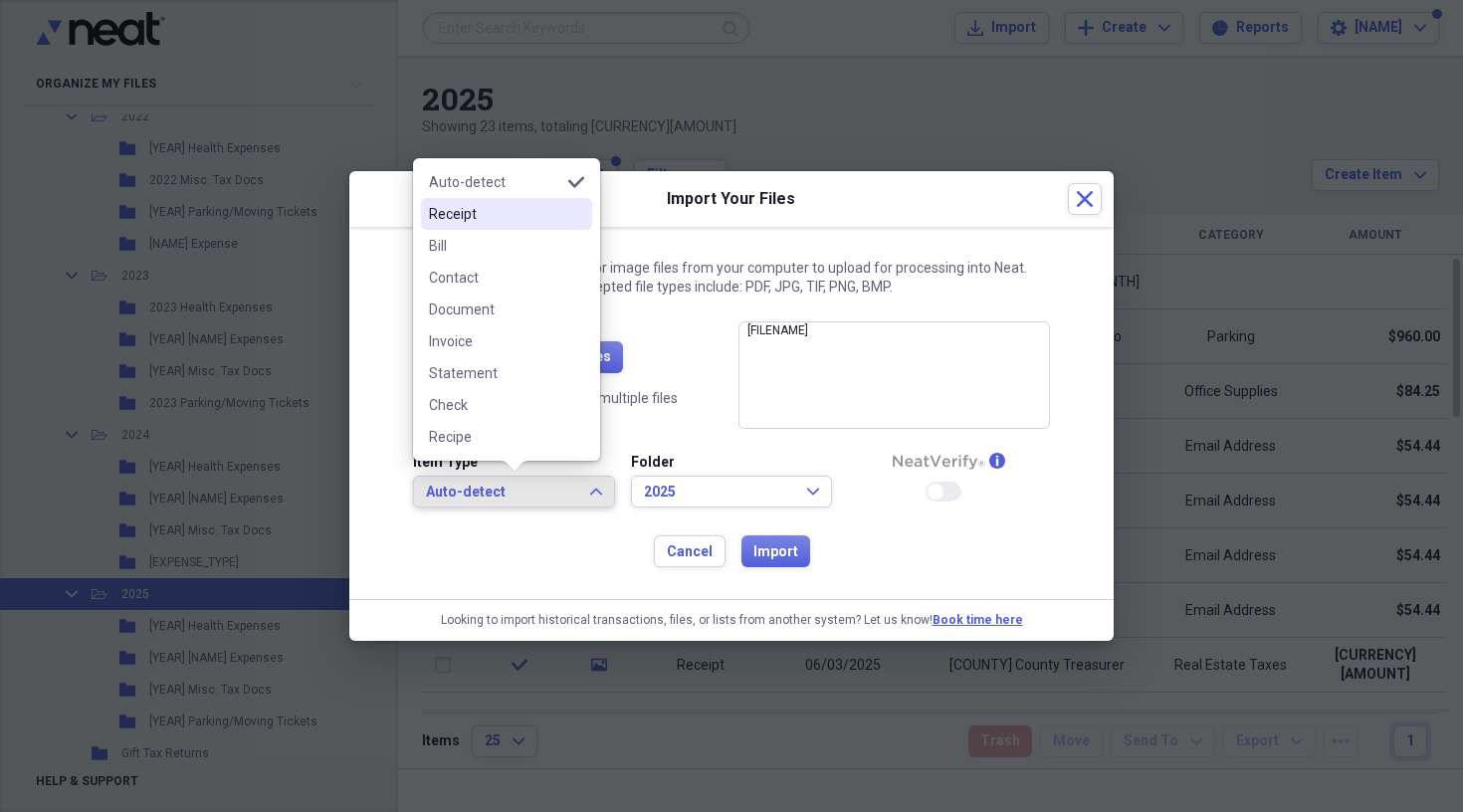 click on "Receipt" at bounding box center [507, 214] 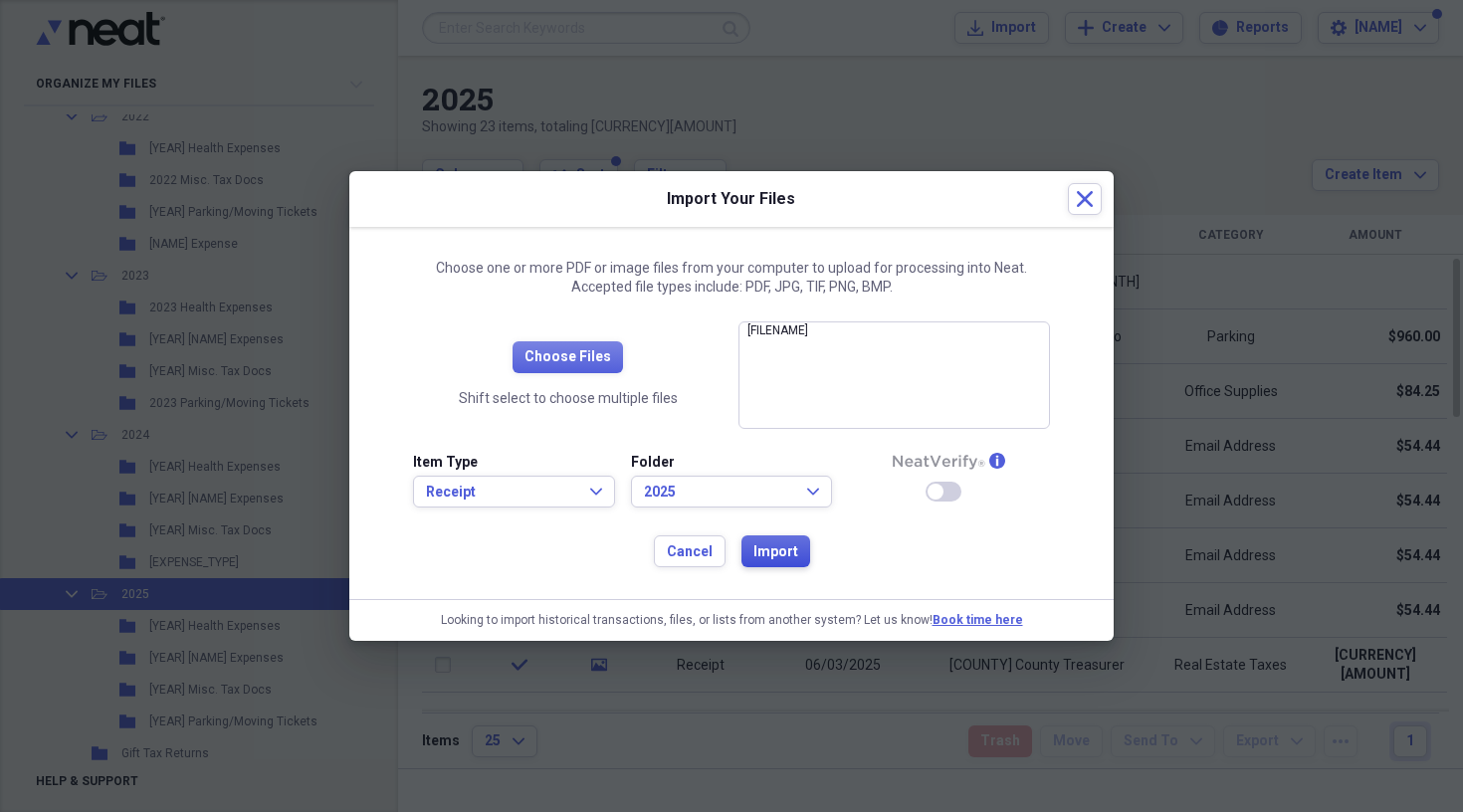 click on "Import" at bounding box center (775, 552) 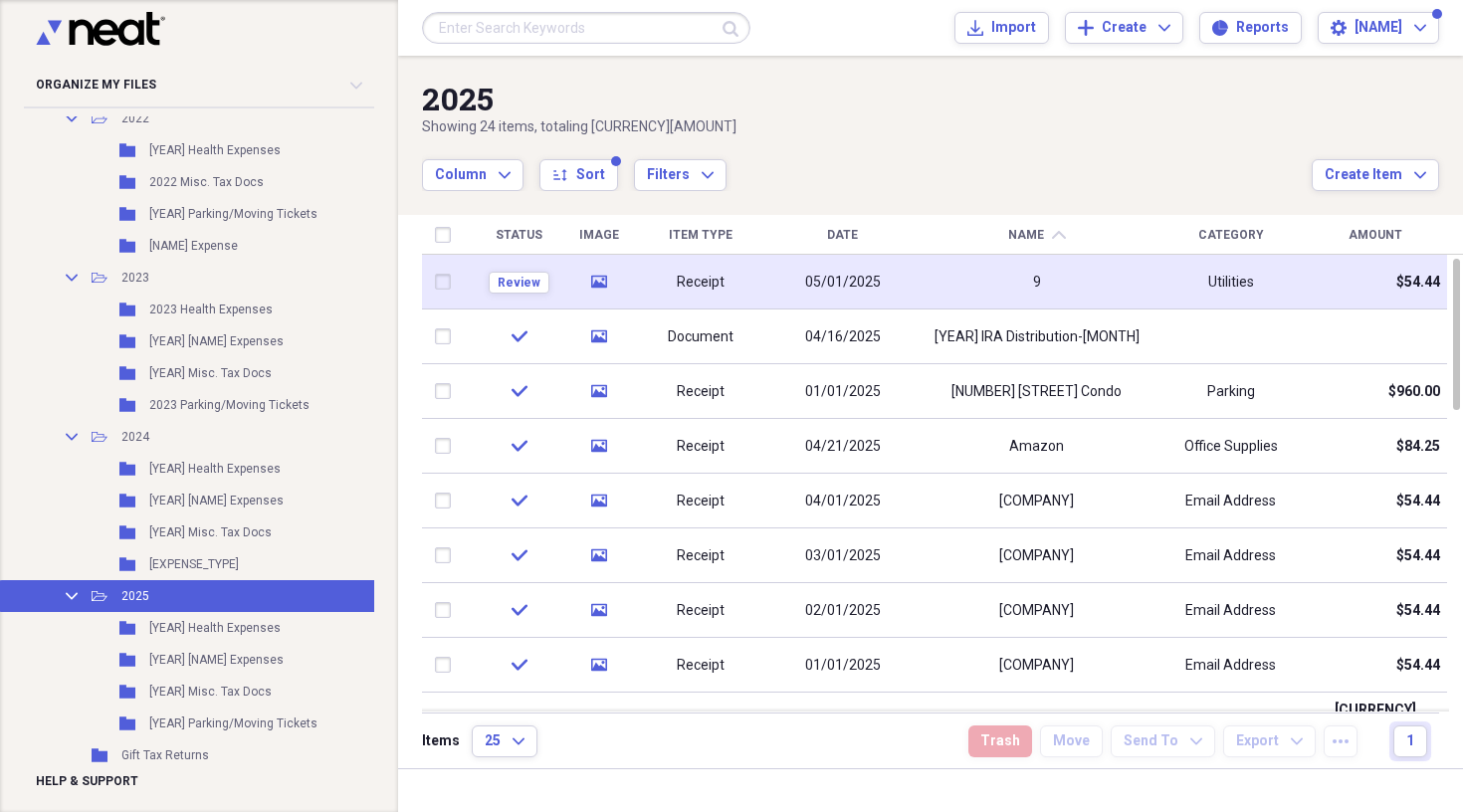 click on "9" at bounding box center (1036, 282) 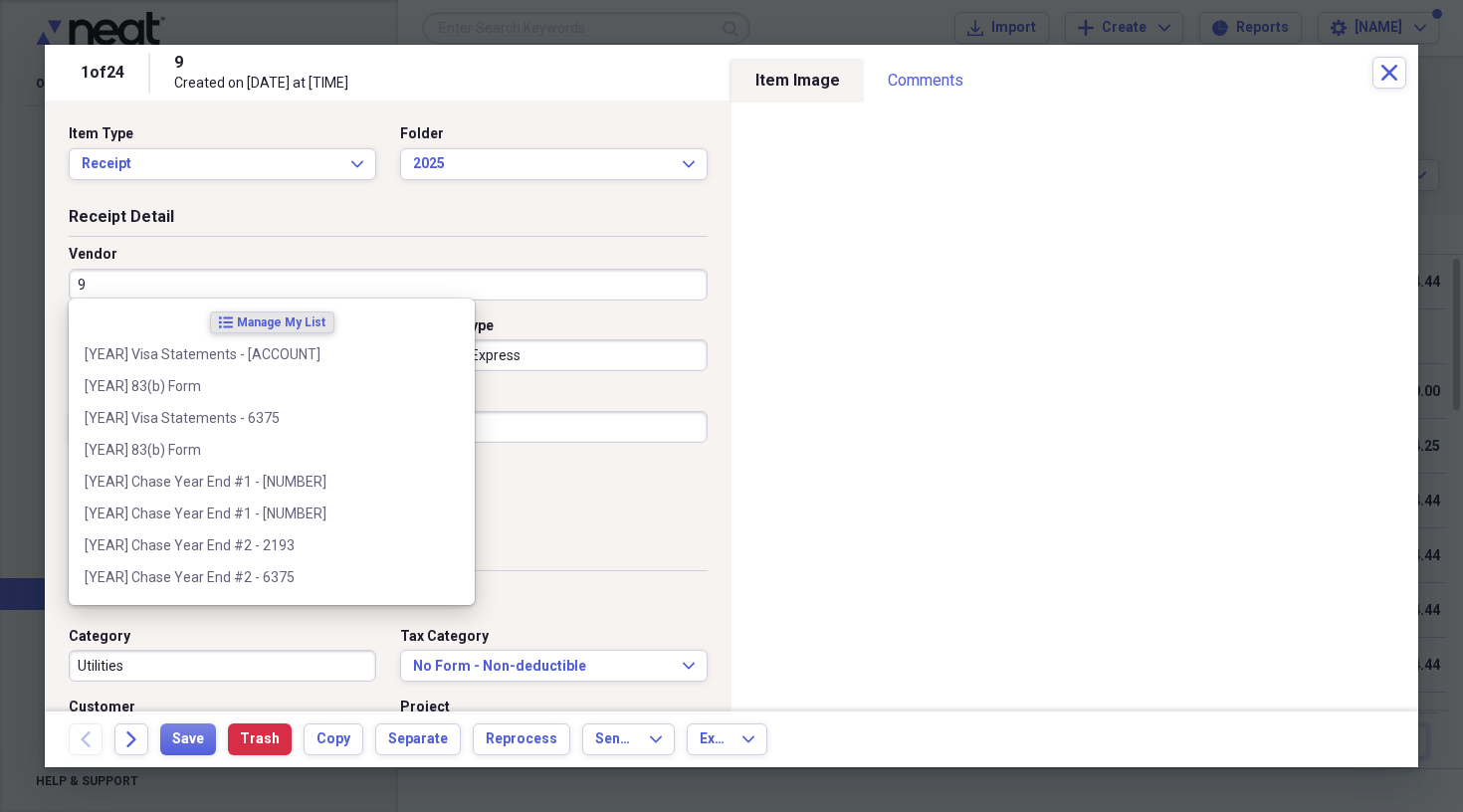 click on "9" at bounding box center (388, 285) 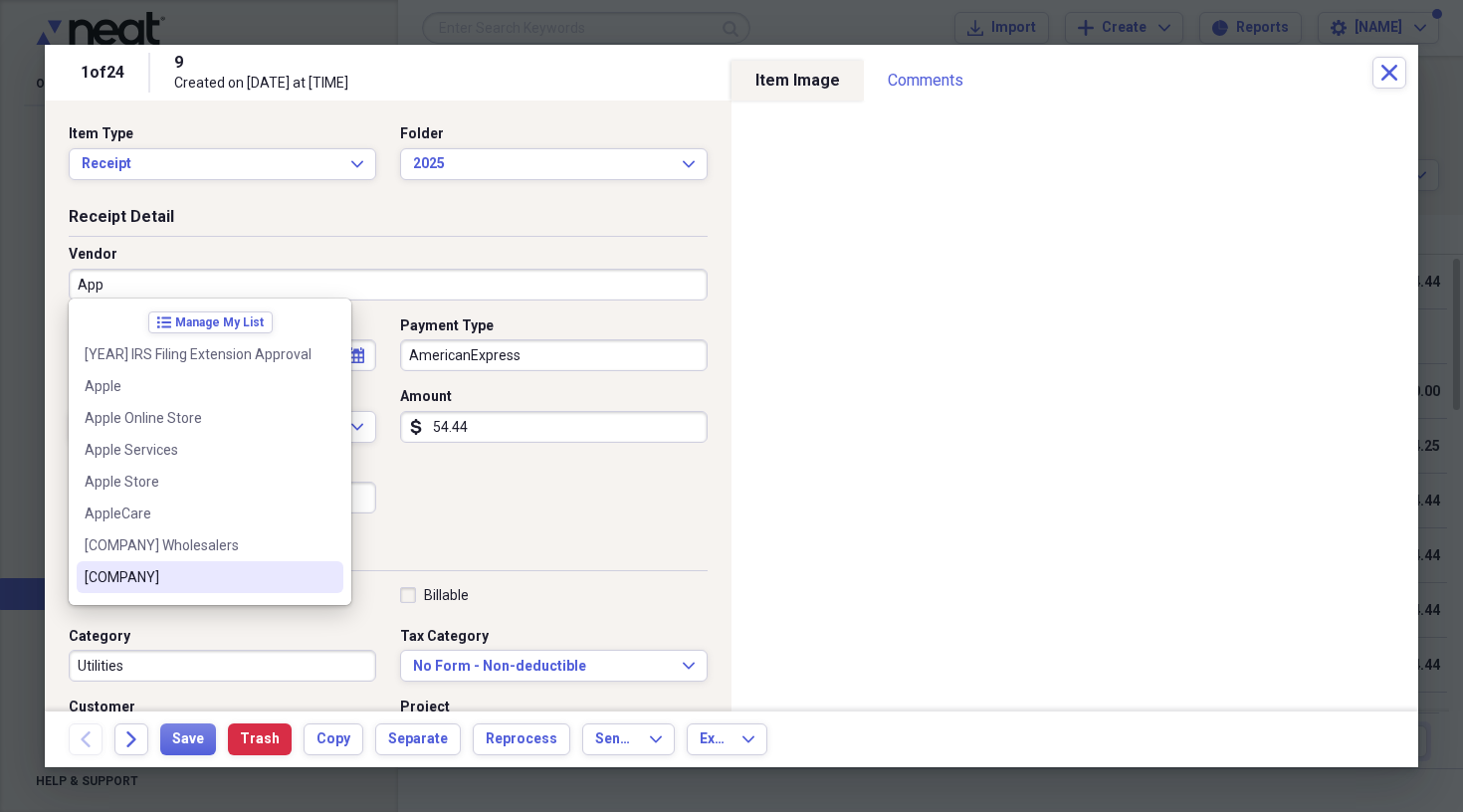 click on "[COMPANY]" at bounding box center [198, 577] 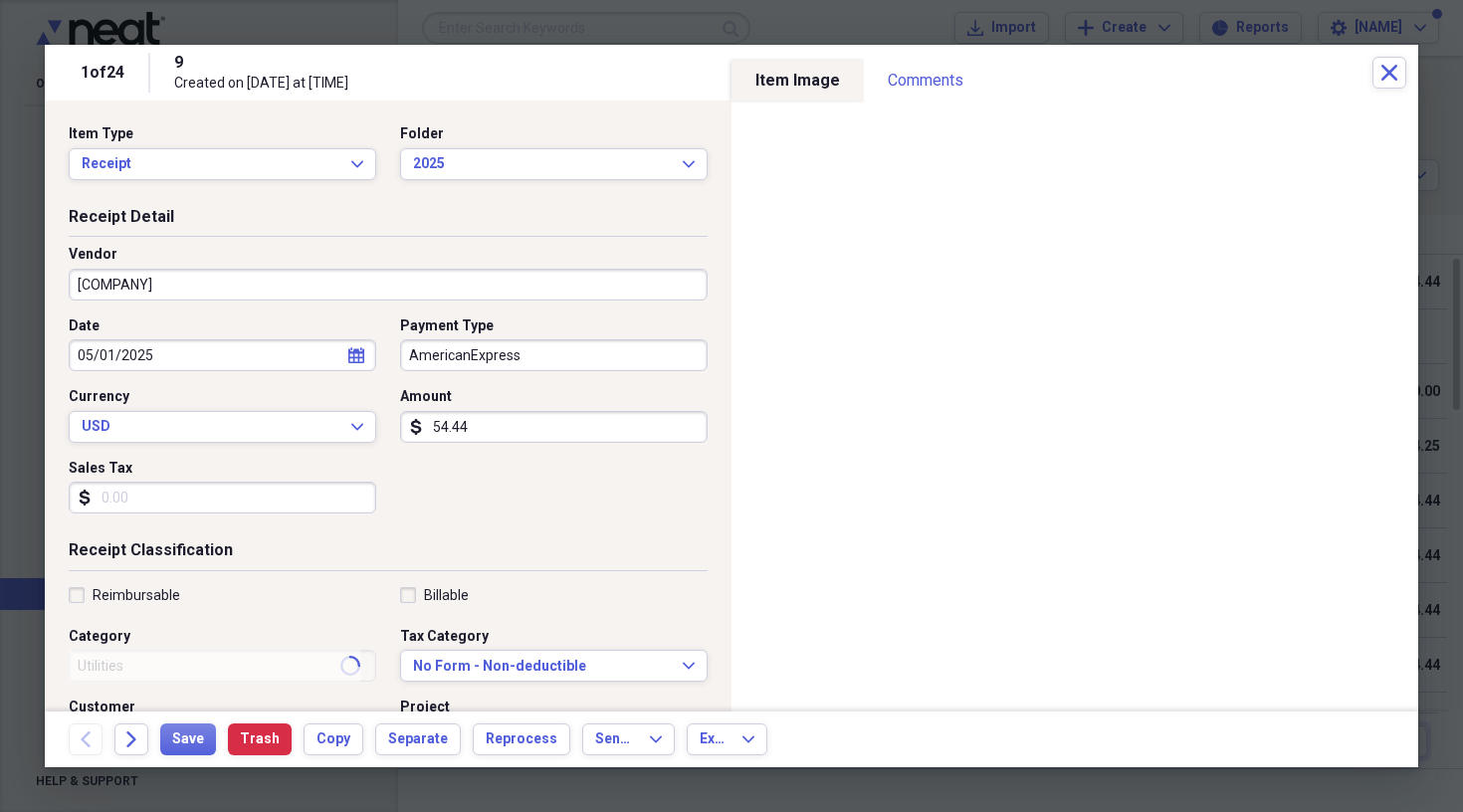 type on "Email Address" 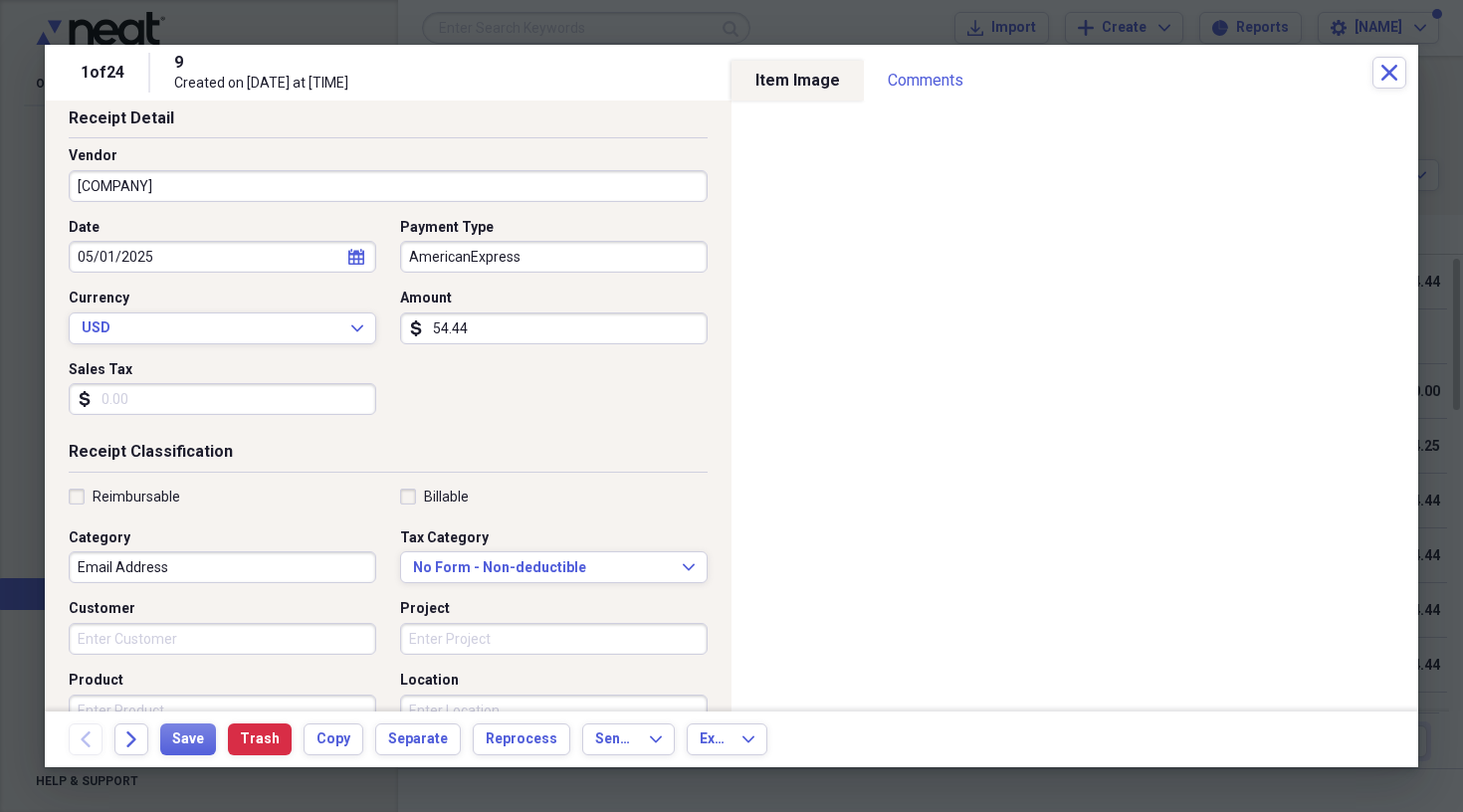 scroll, scrollTop: 111, scrollLeft: 0, axis: vertical 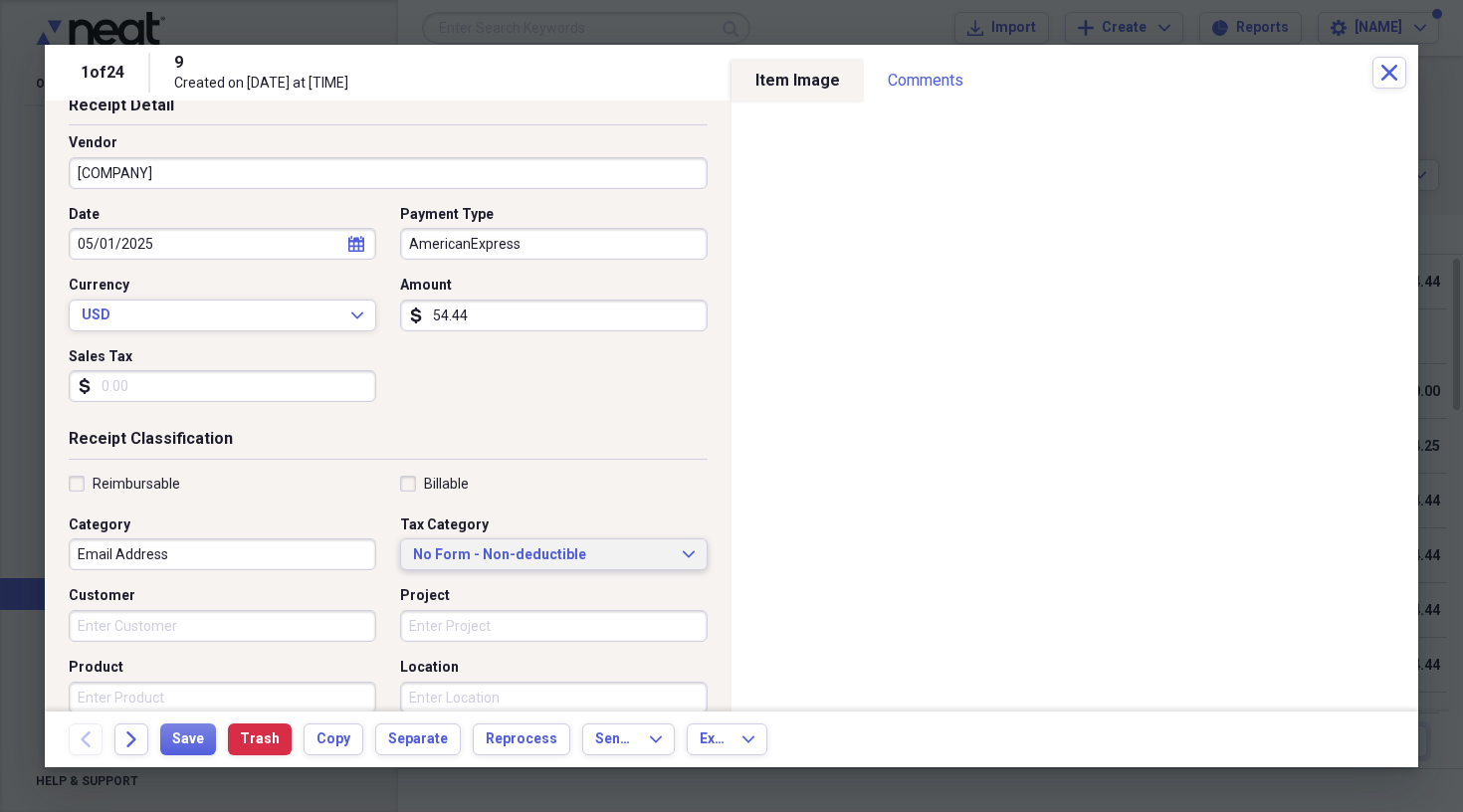 click on "Expand" 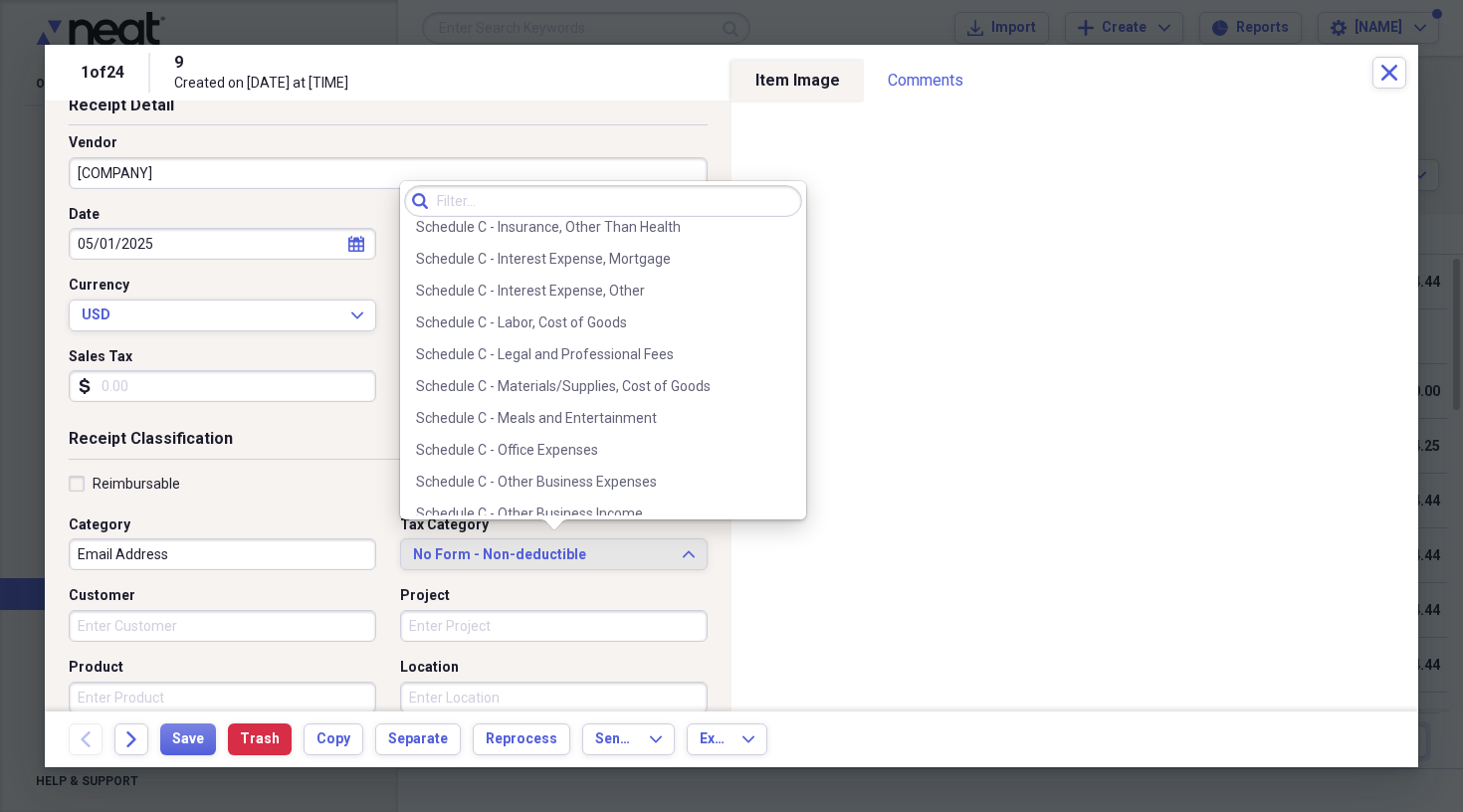 scroll, scrollTop: 2365, scrollLeft: 0, axis: vertical 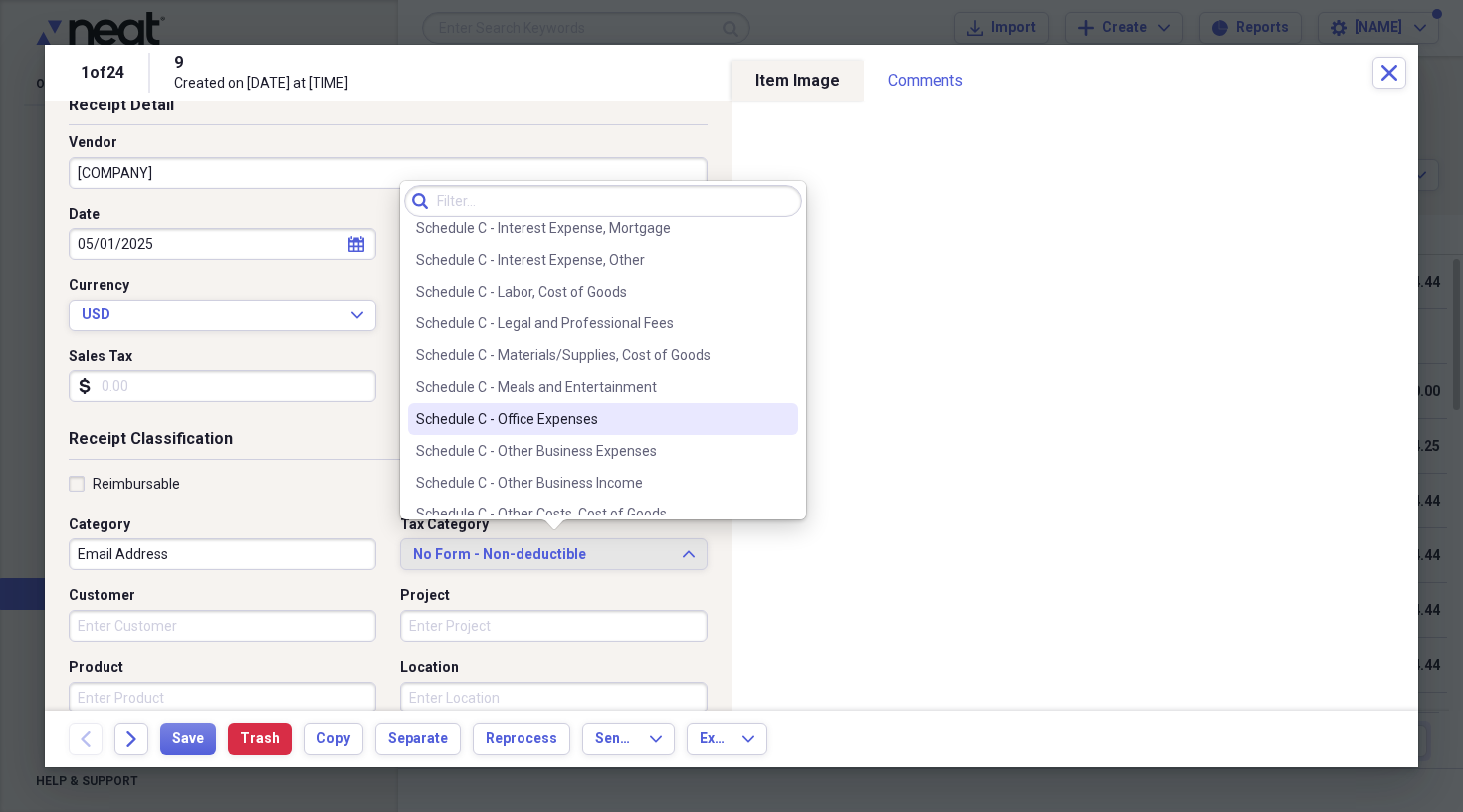 click on "Schedule C - Office Expenses" at bounding box center [591, 419] 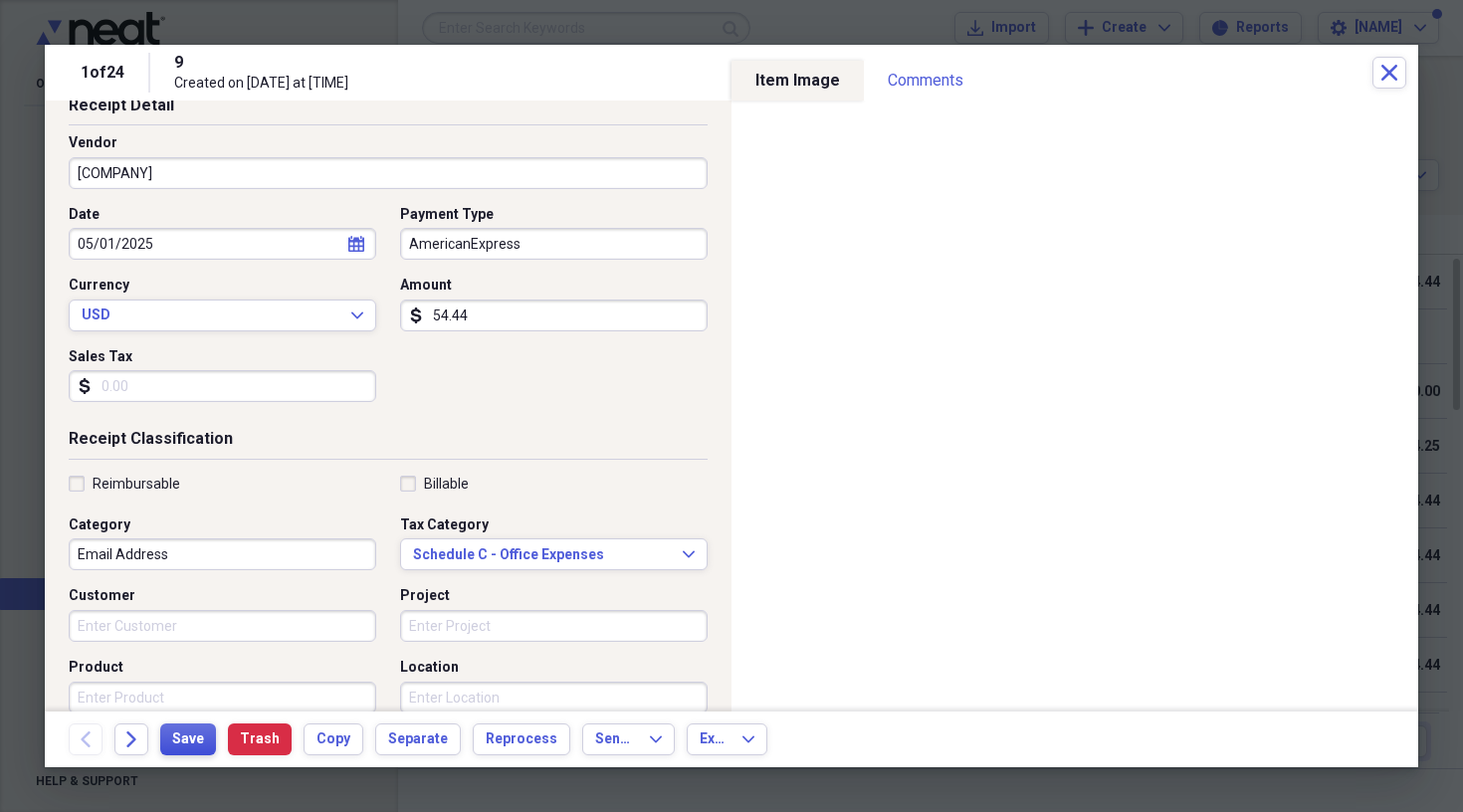 click on "Save" at bounding box center [188, 739] 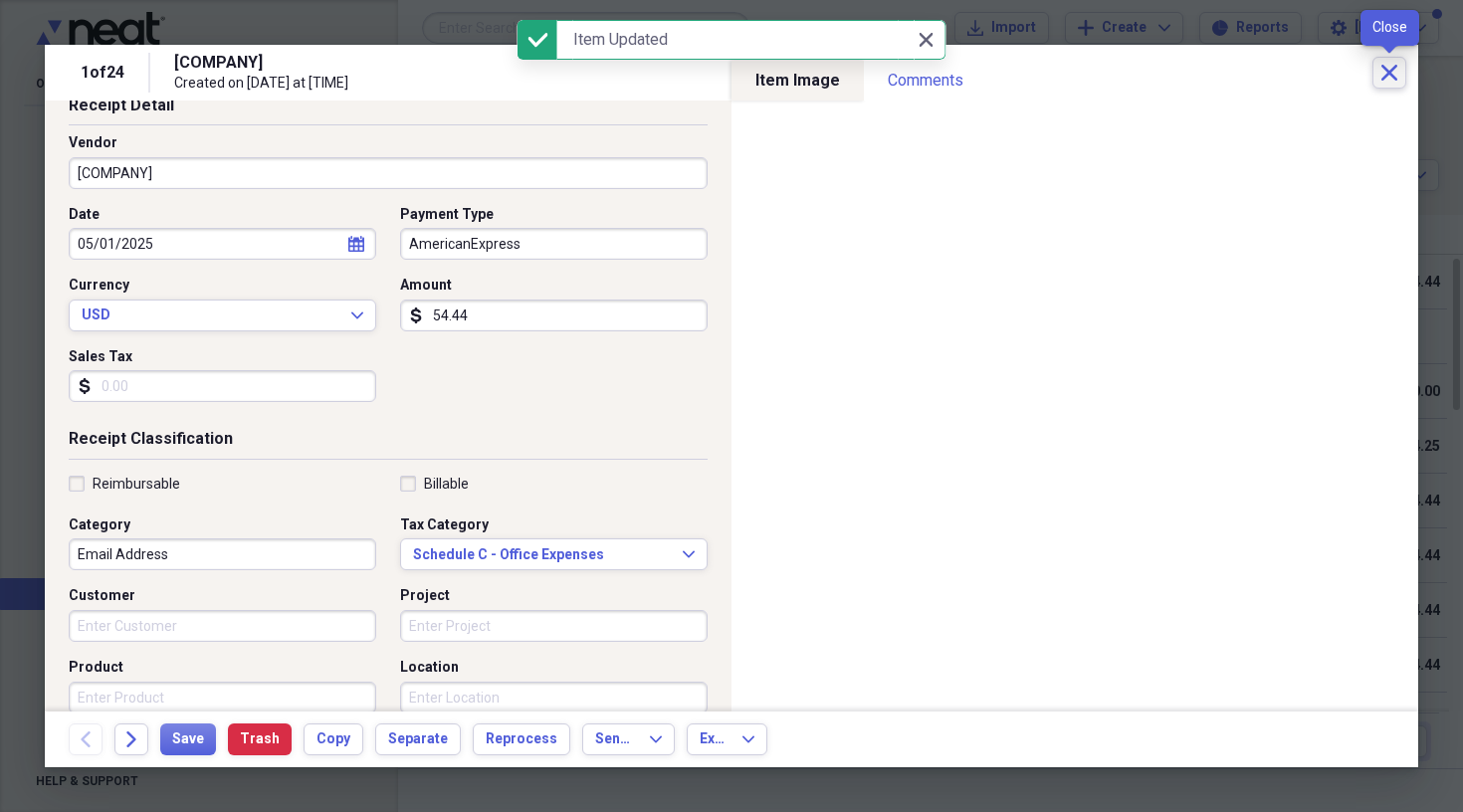 click on "Close" 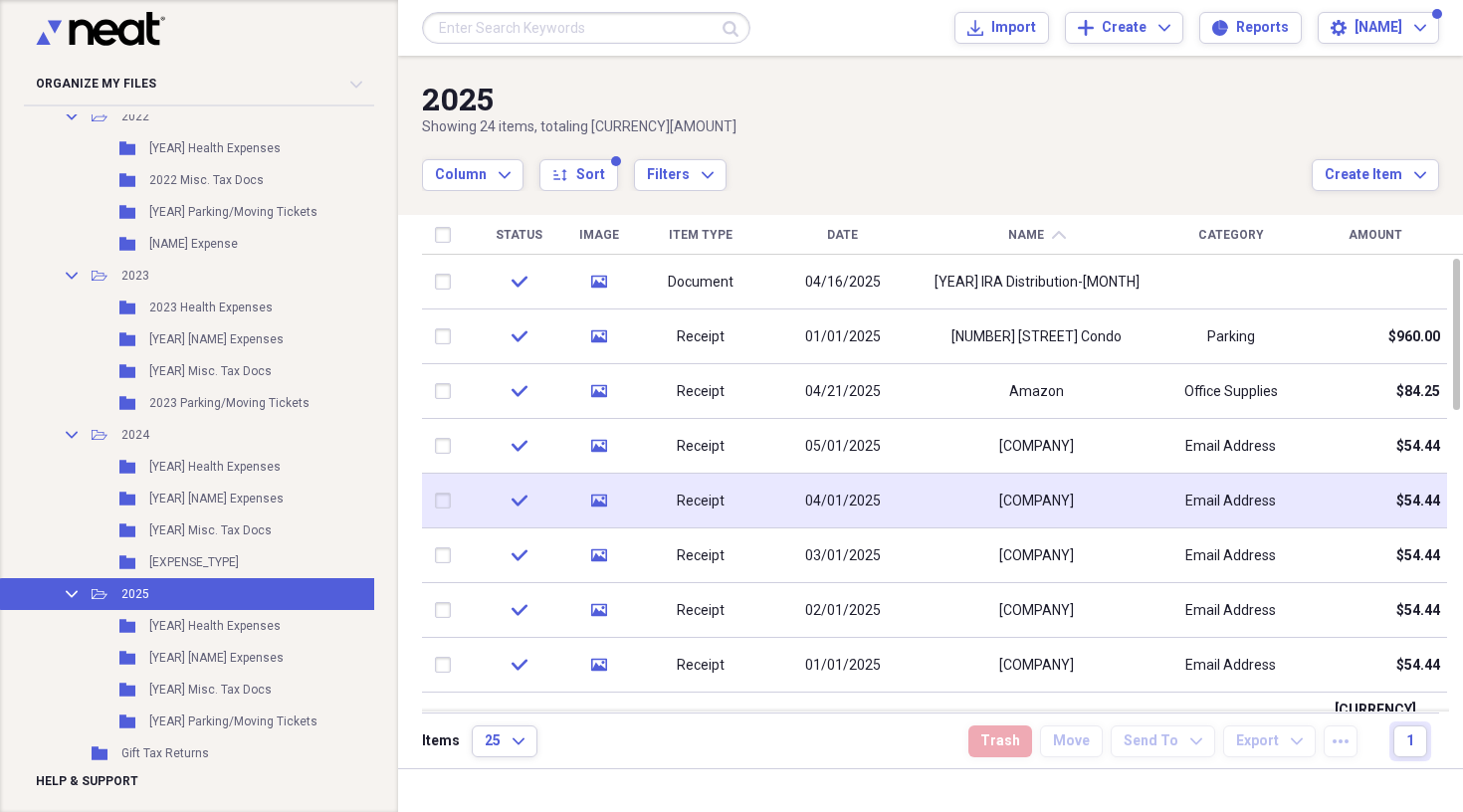 click on "Email Address" at bounding box center [1230, 502] 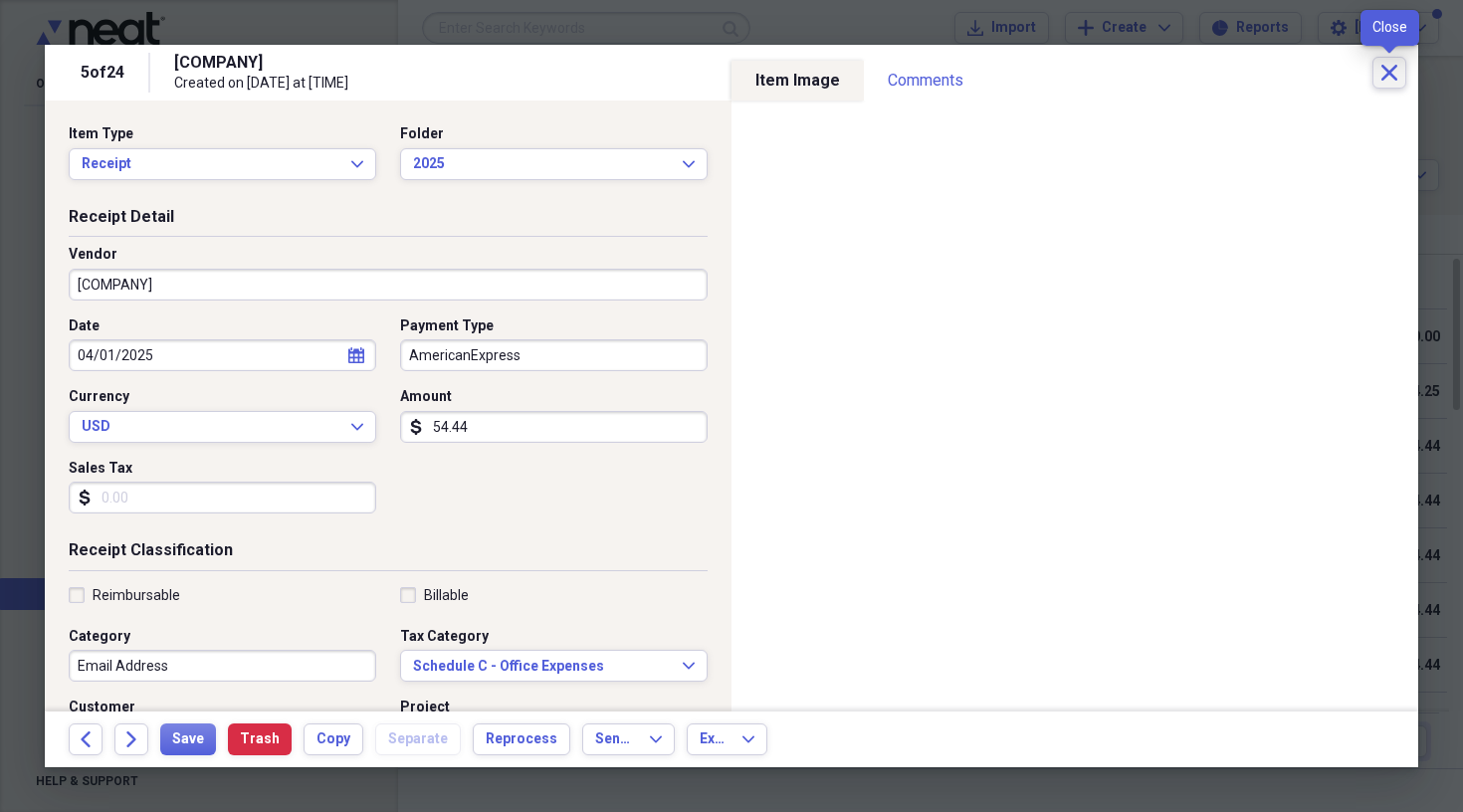 click on "Close" 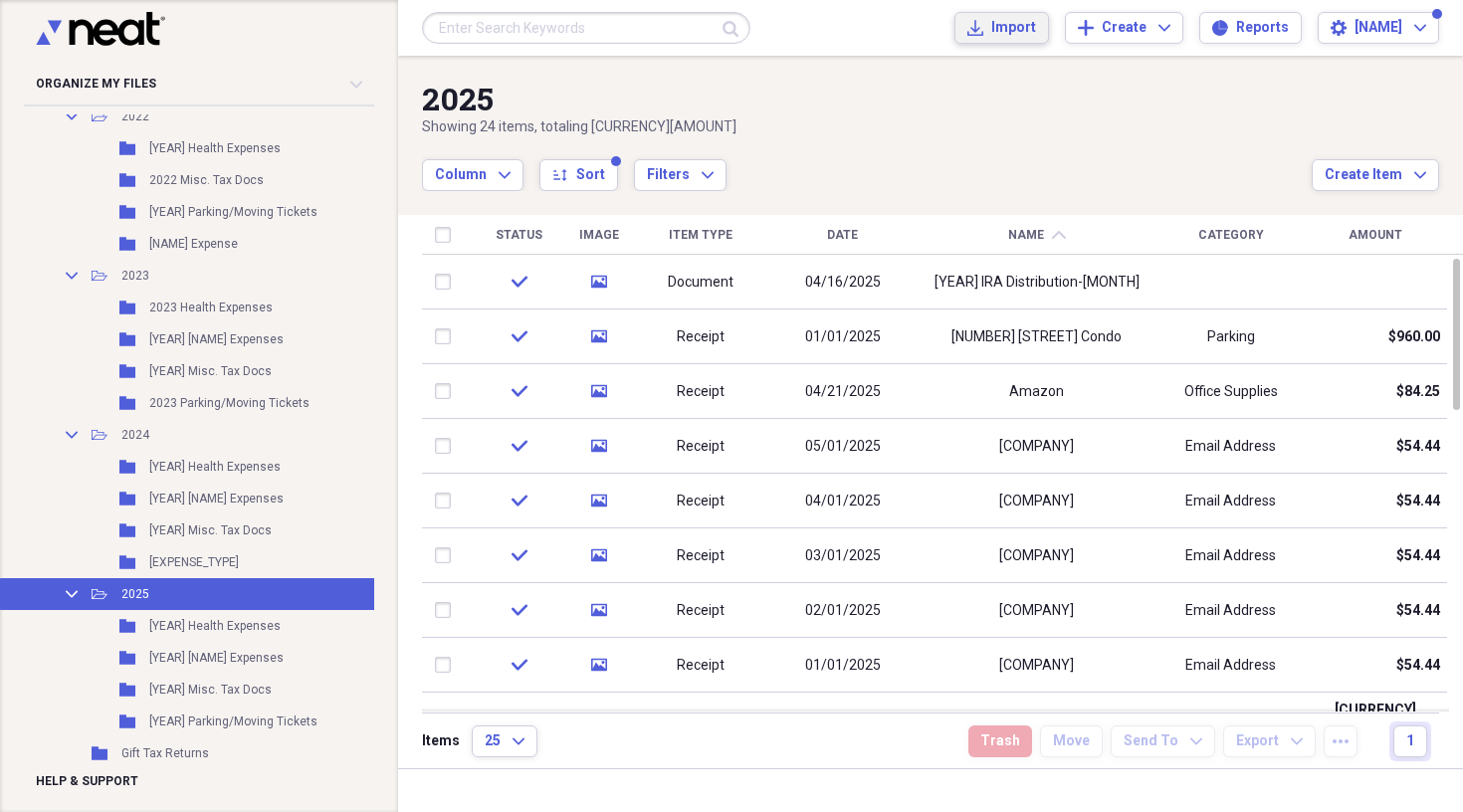 click on "Import" at bounding box center [1013, 28] 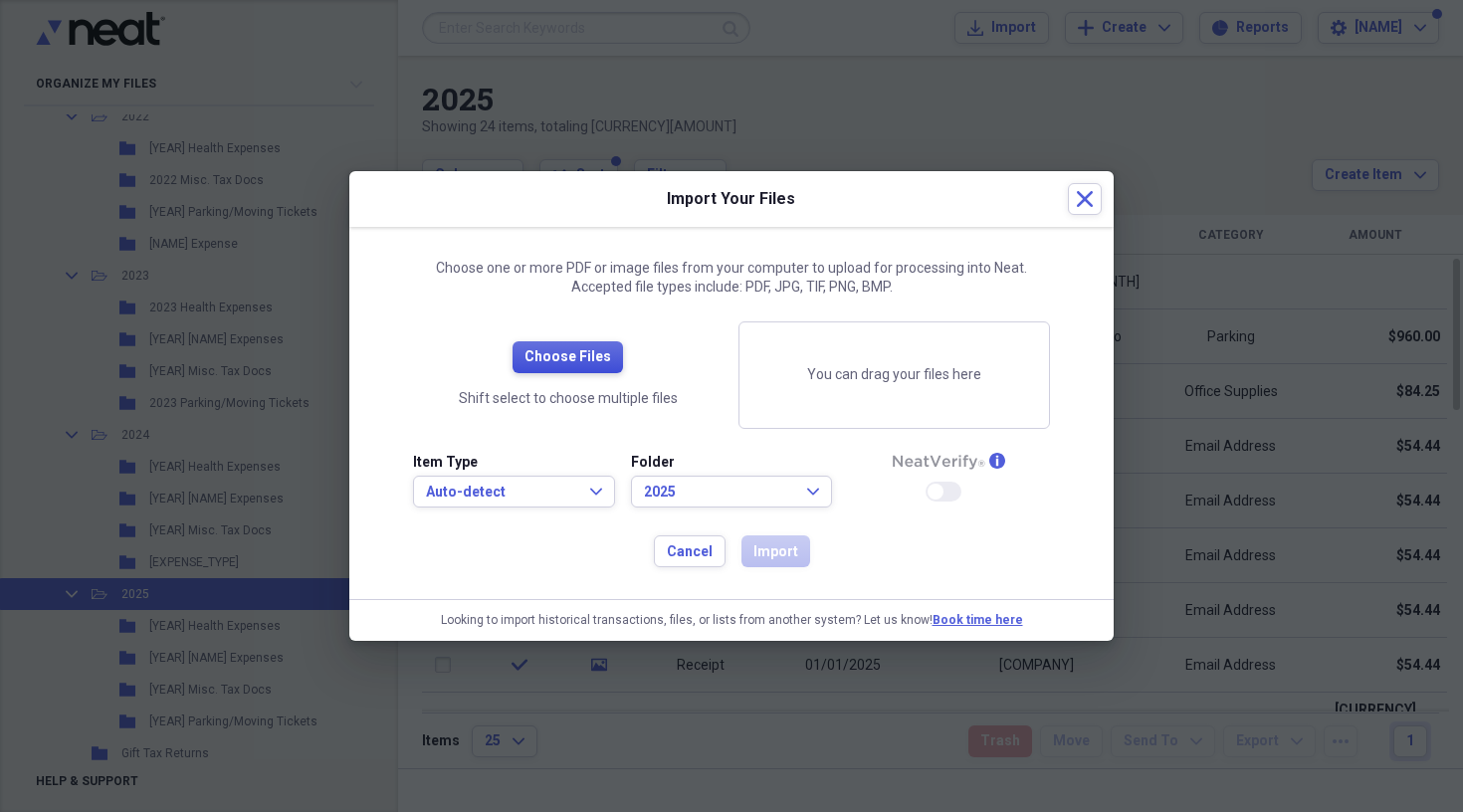 click on "Choose Files" at bounding box center [567, 357] 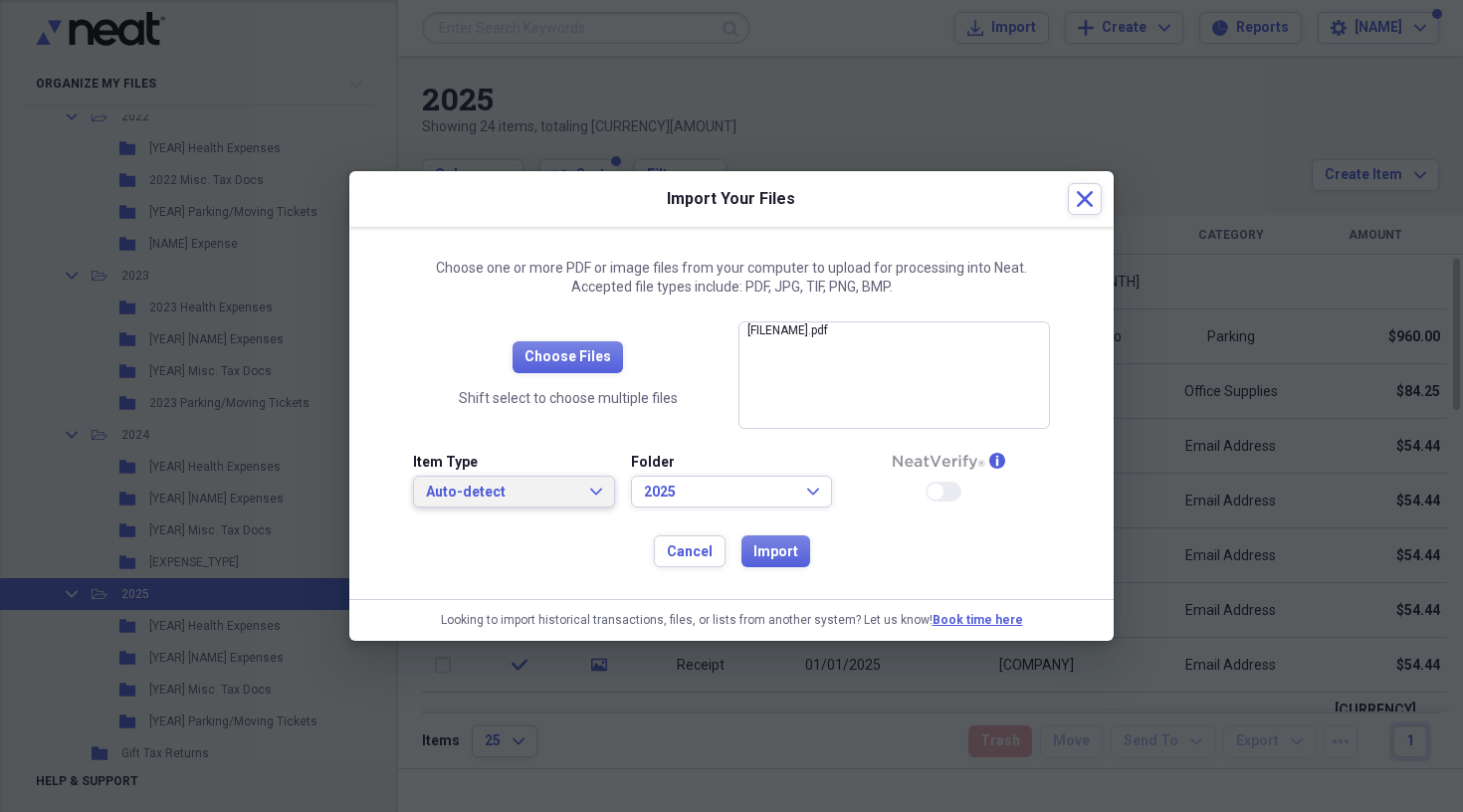 click on "Expand" 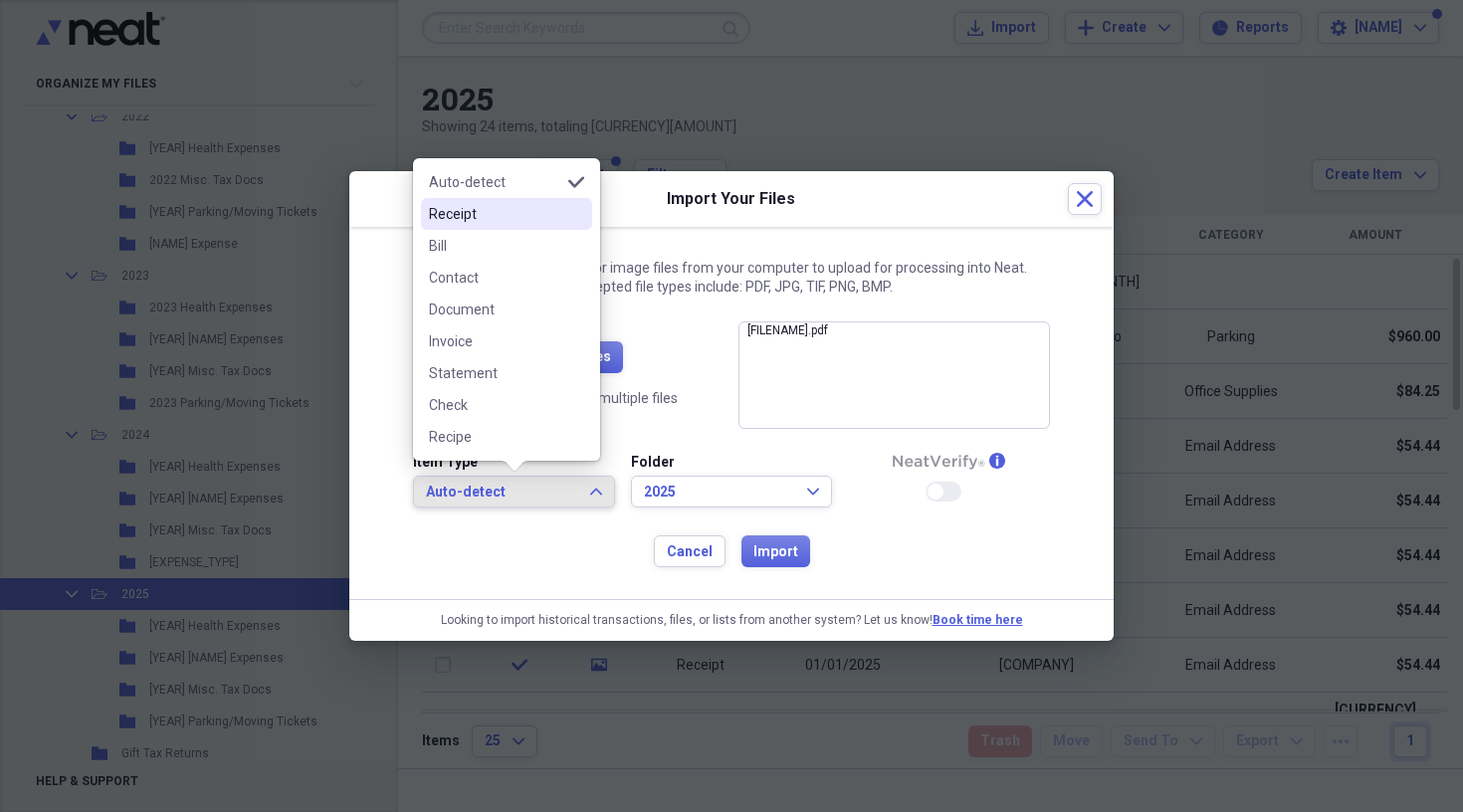 click on "Receipt" at bounding box center (495, 214) 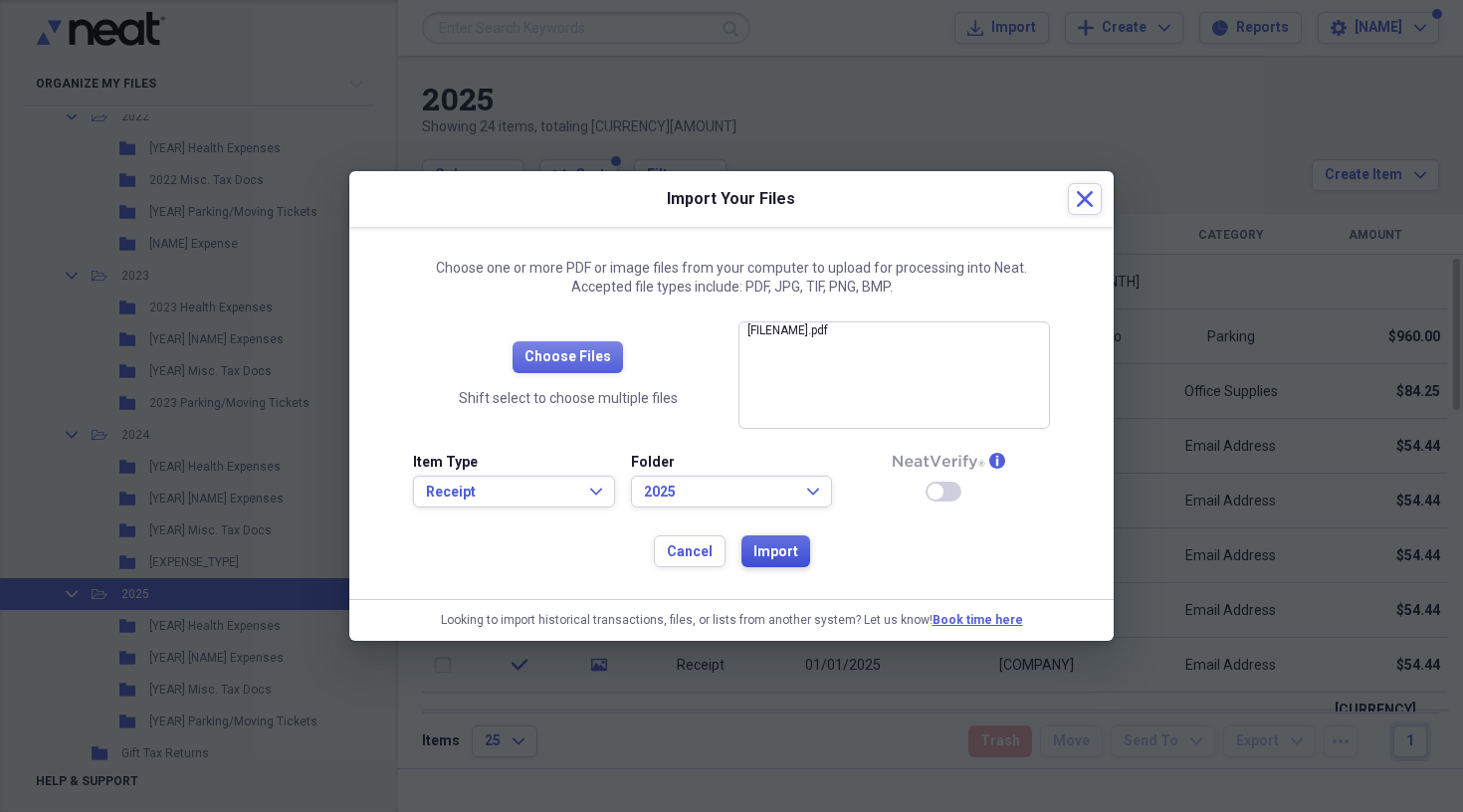 click on "Import" at bounding box center [775, 552] 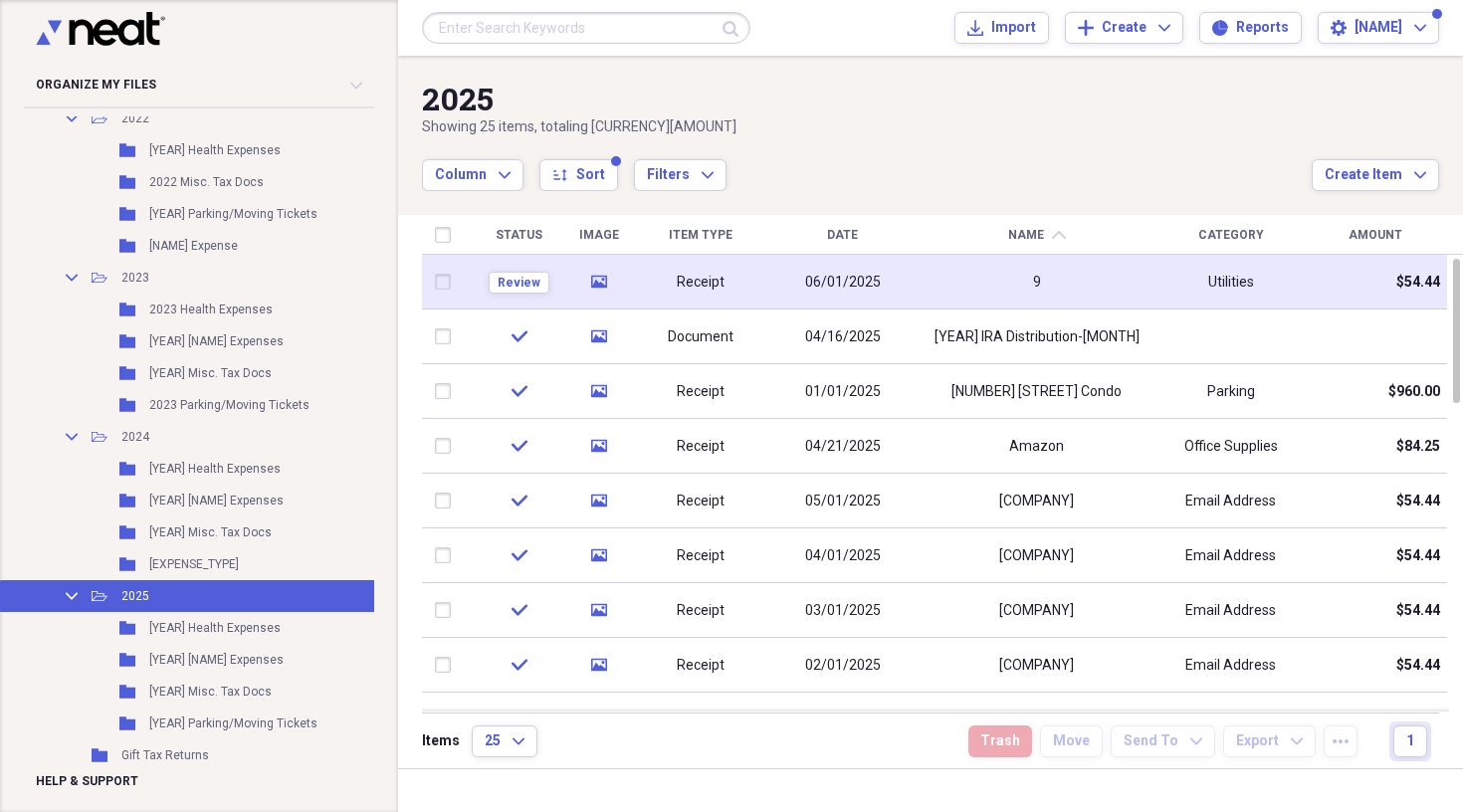 click on "06/01/2025" at bounding box center [843, 283] 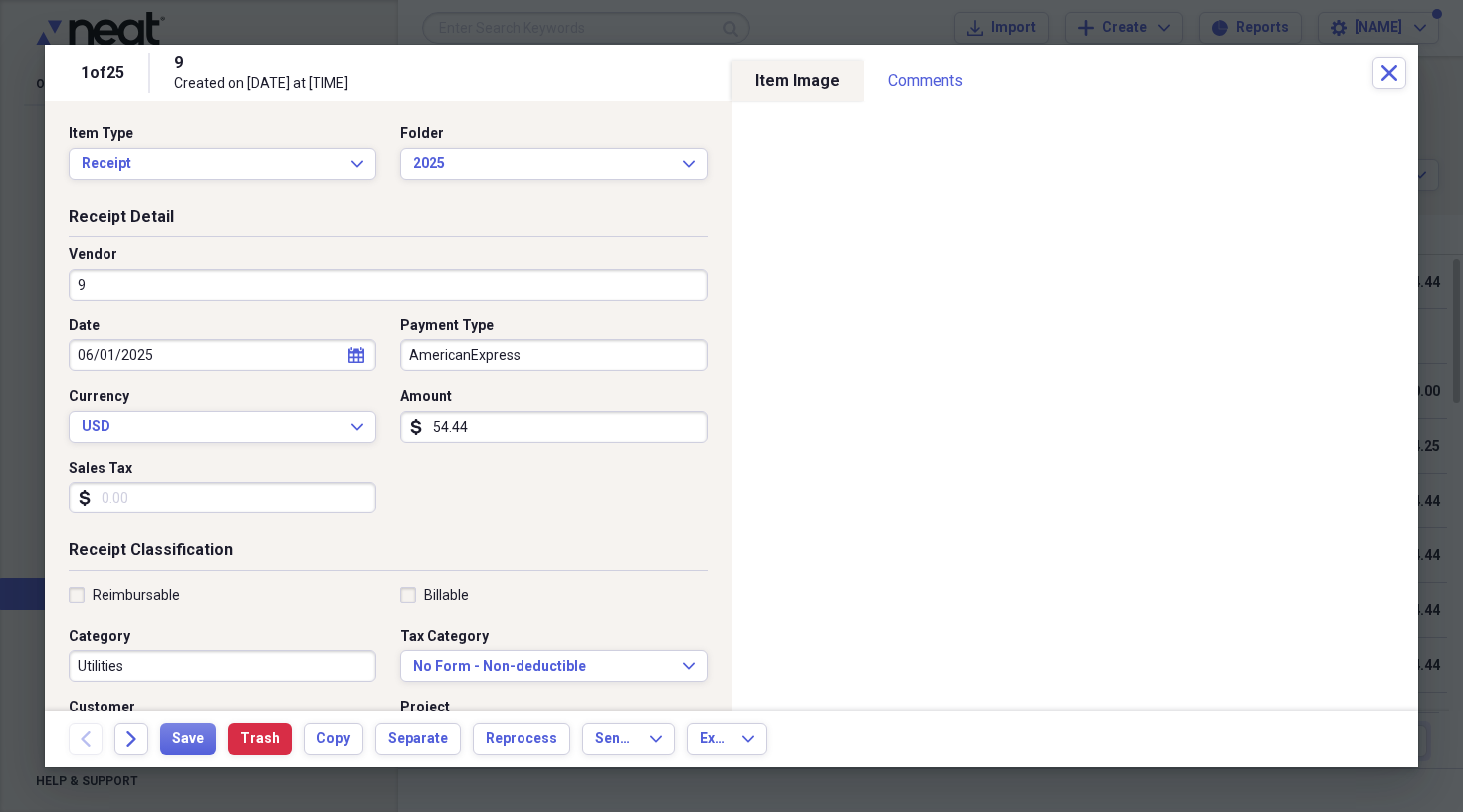 click on "9" at bounding box center [388, 285] 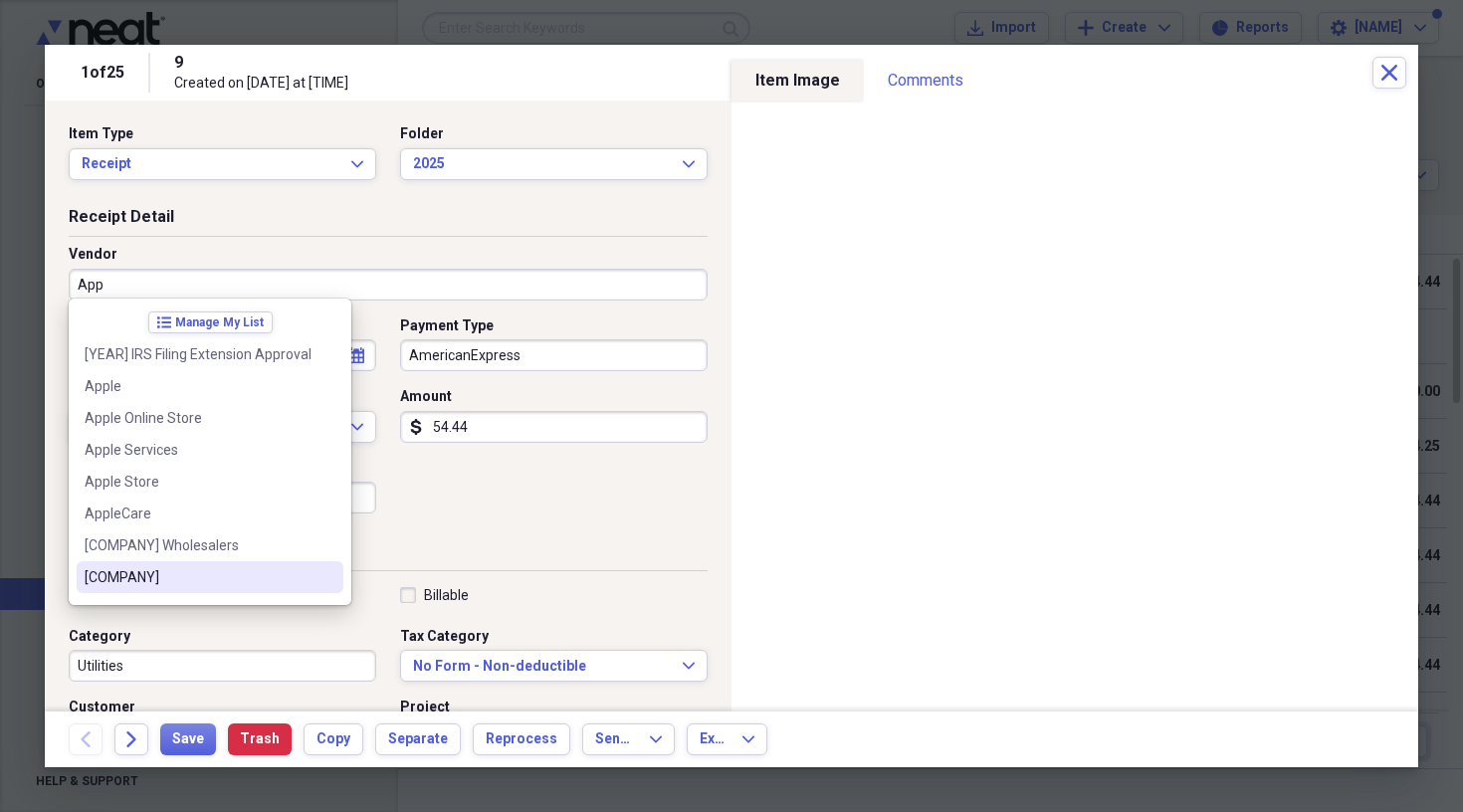 click on "[COMPANY]" at bounding box center [198, 577] 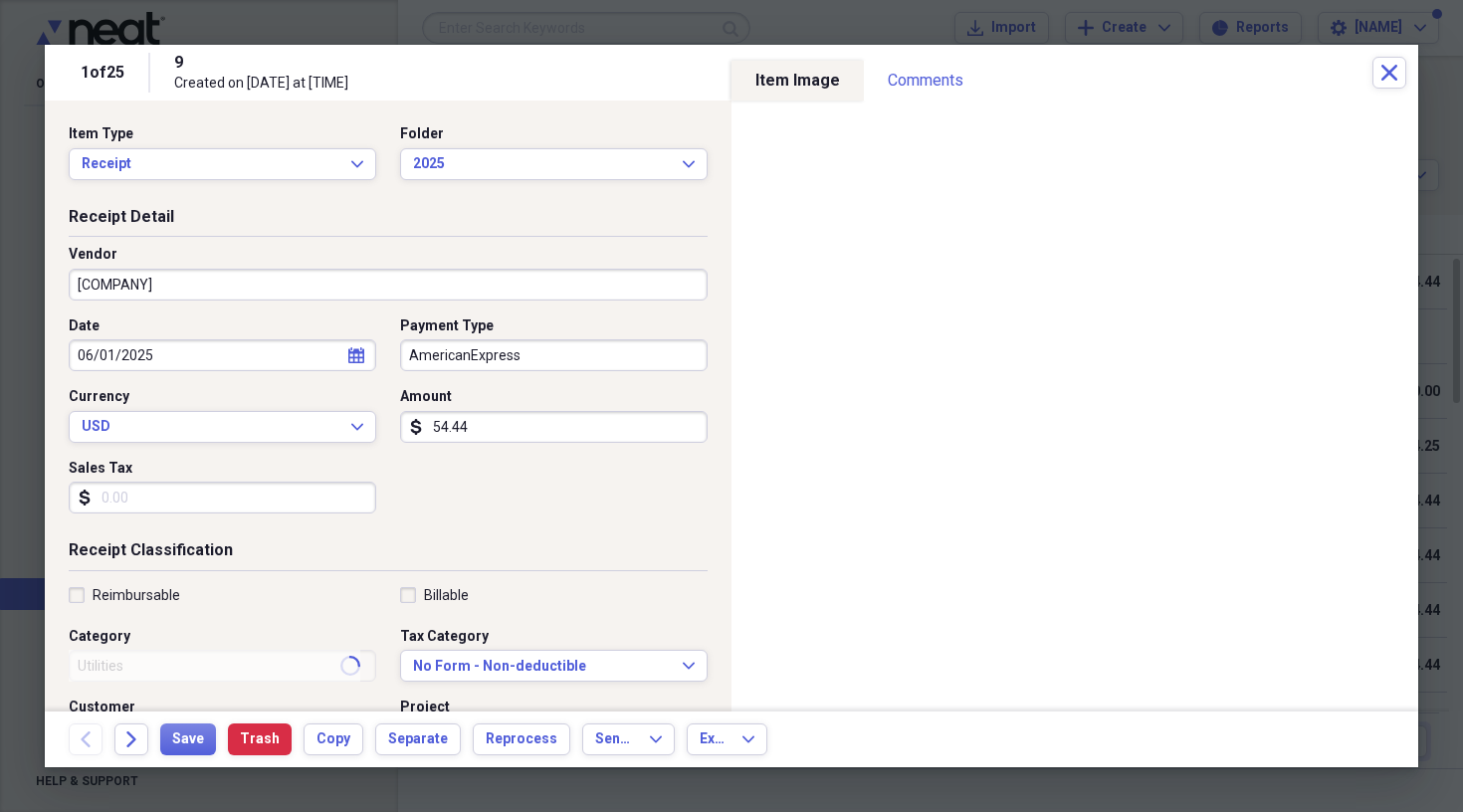 type on "Email Address" 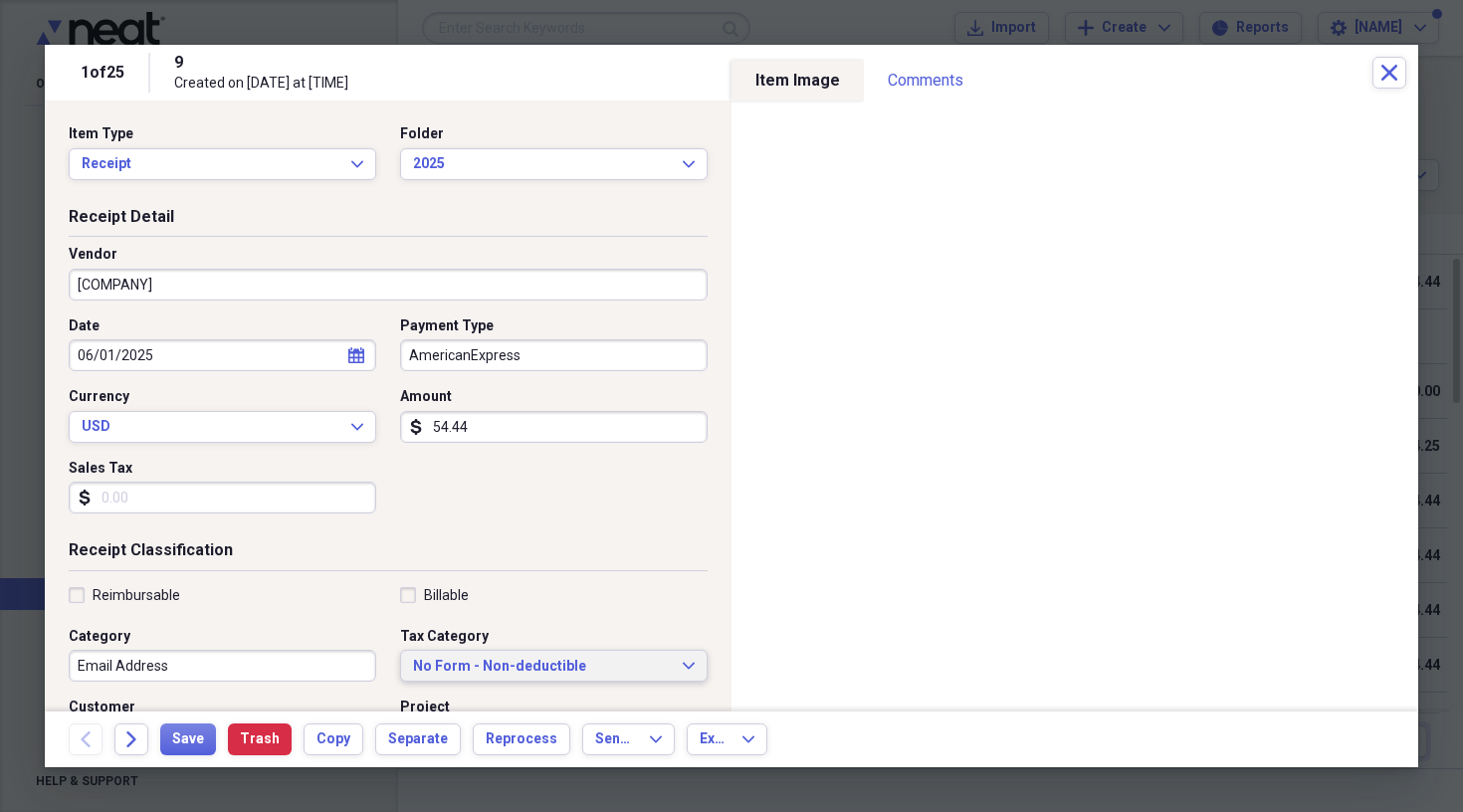 click on "No Form - Non-deductible Expand" at bounding box center (553, 667) 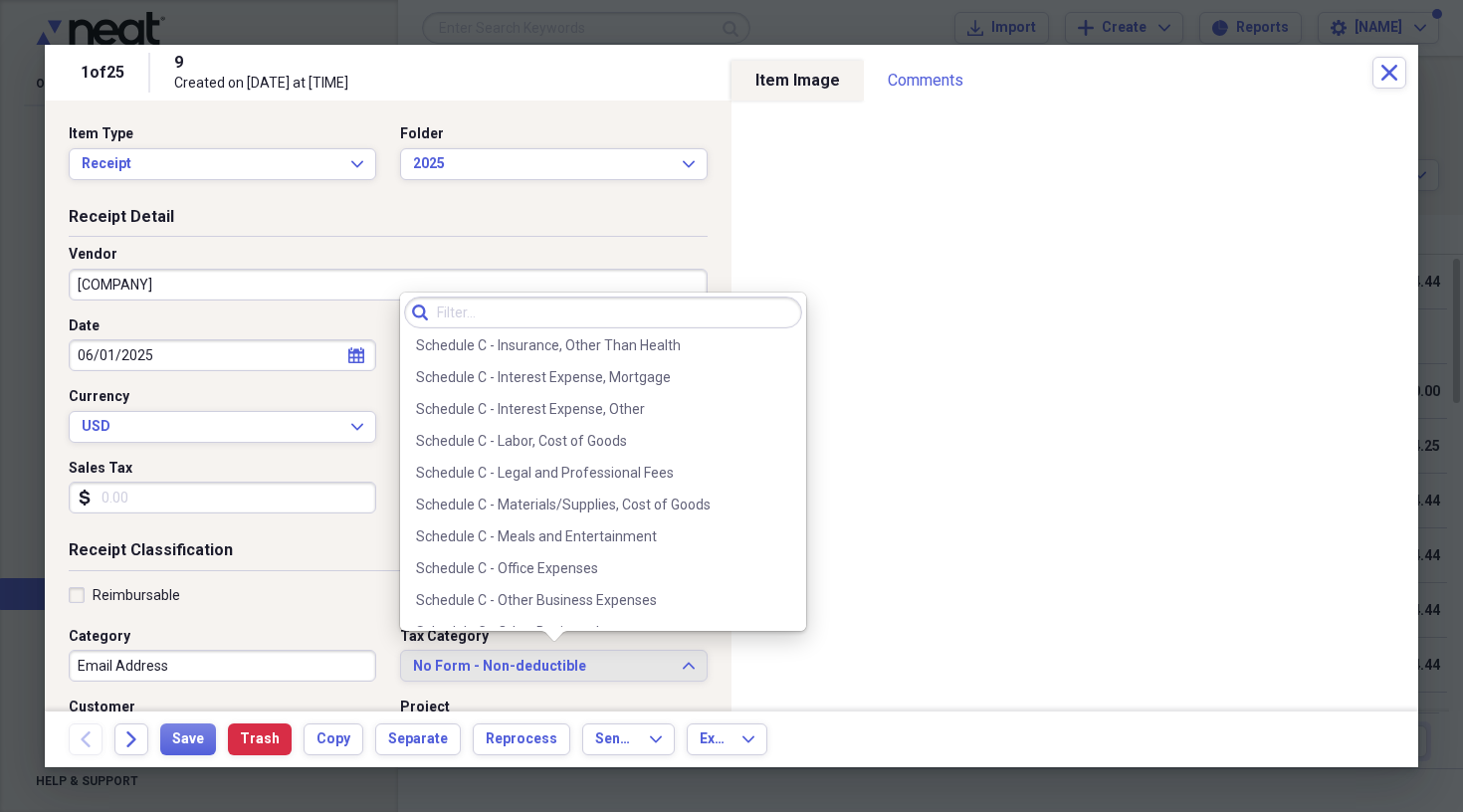 scroll, scrollTop: 2329, scrollLeft: 0, axis: vertical 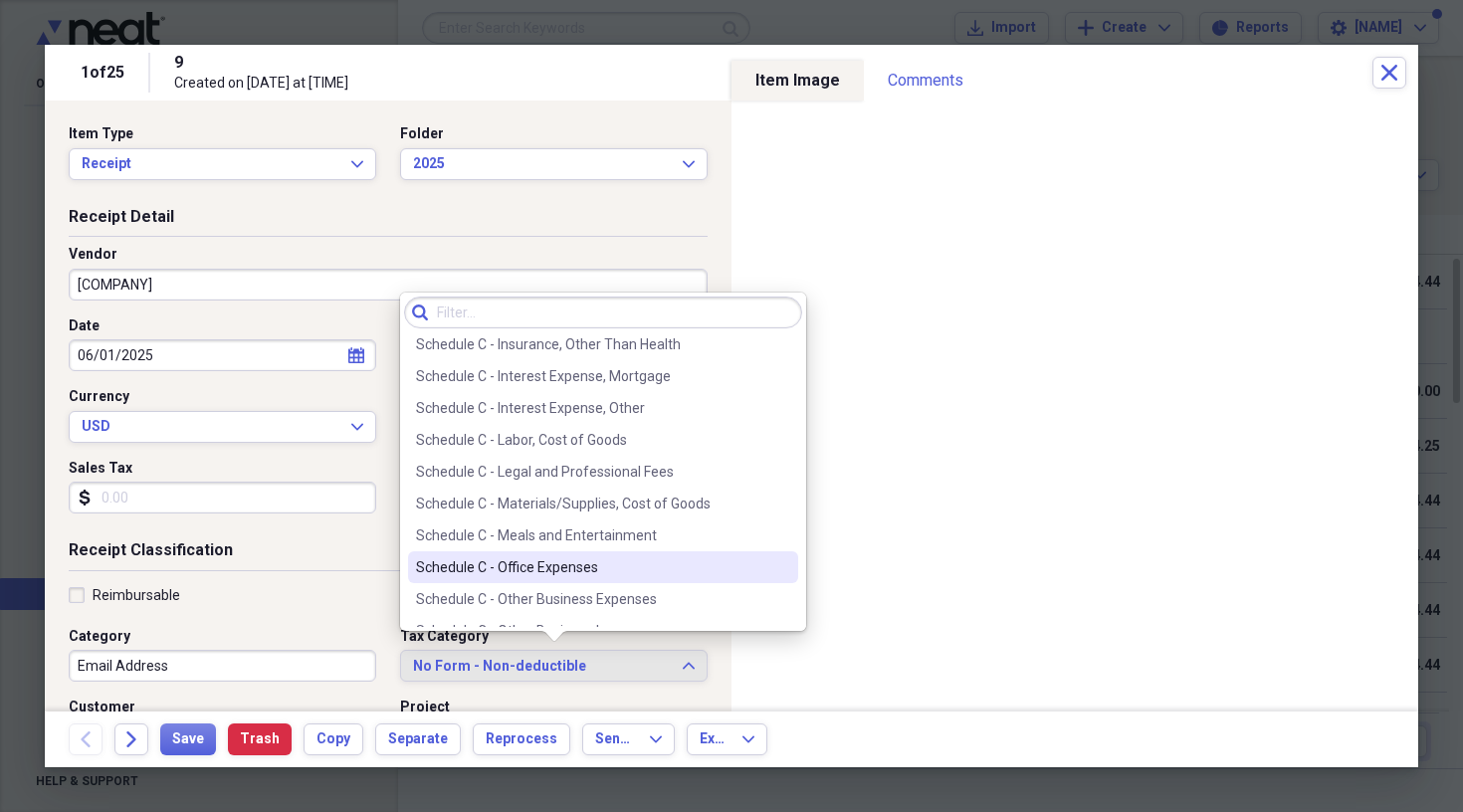 click on "Schedule C - Office Expenses" at bounding box center [591, 567] 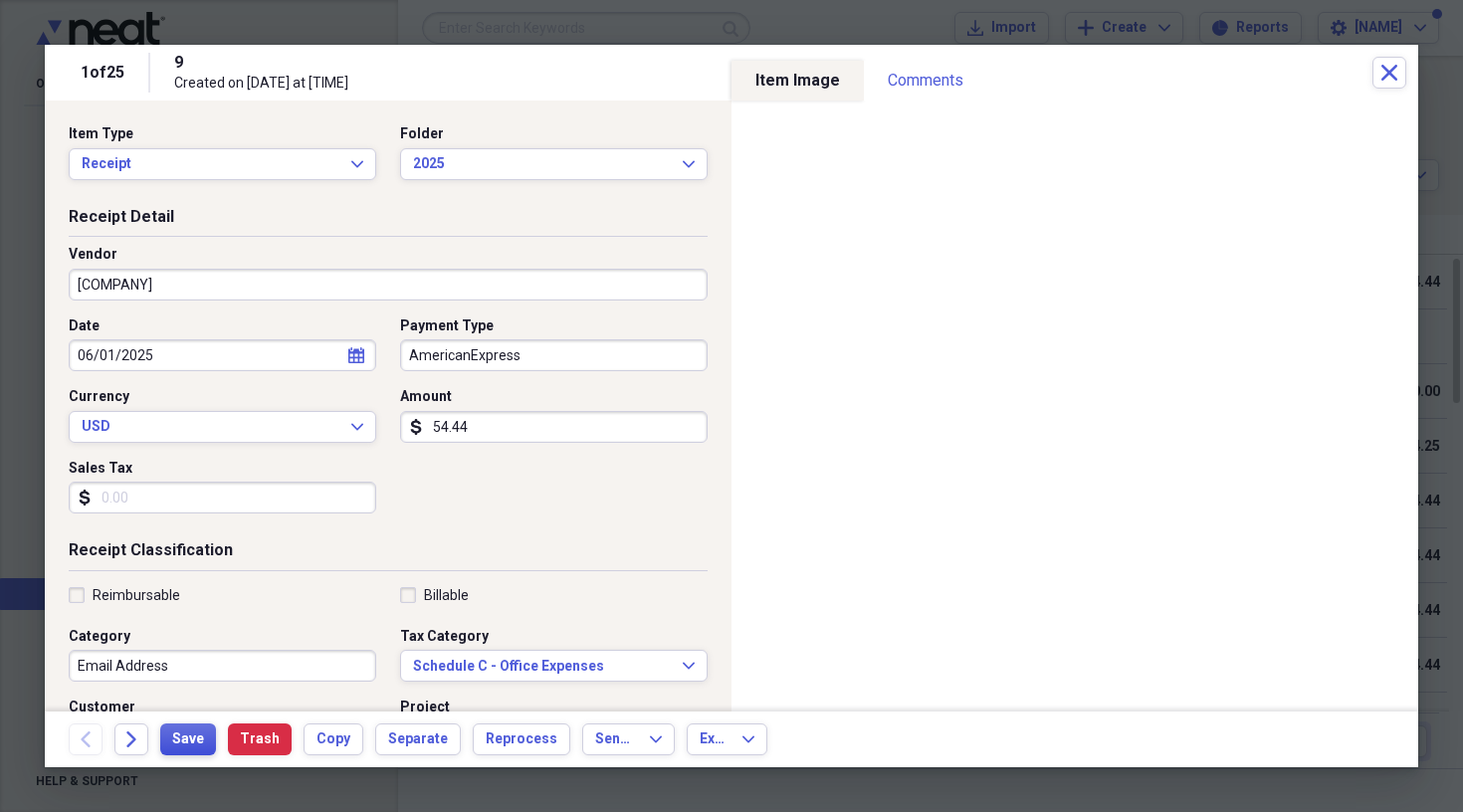 click on "Save" at bounding box center (188, 739) 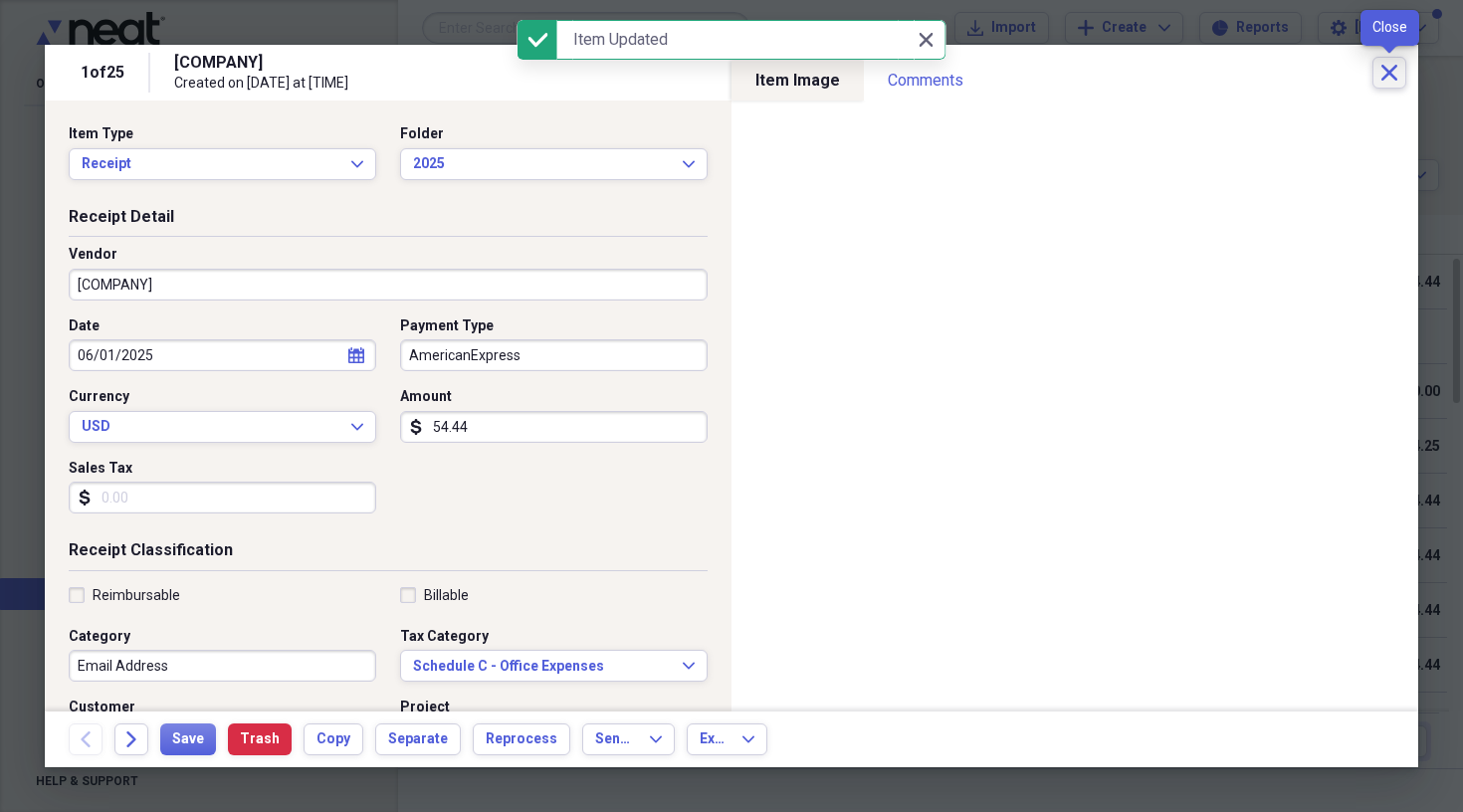 click on "Close" 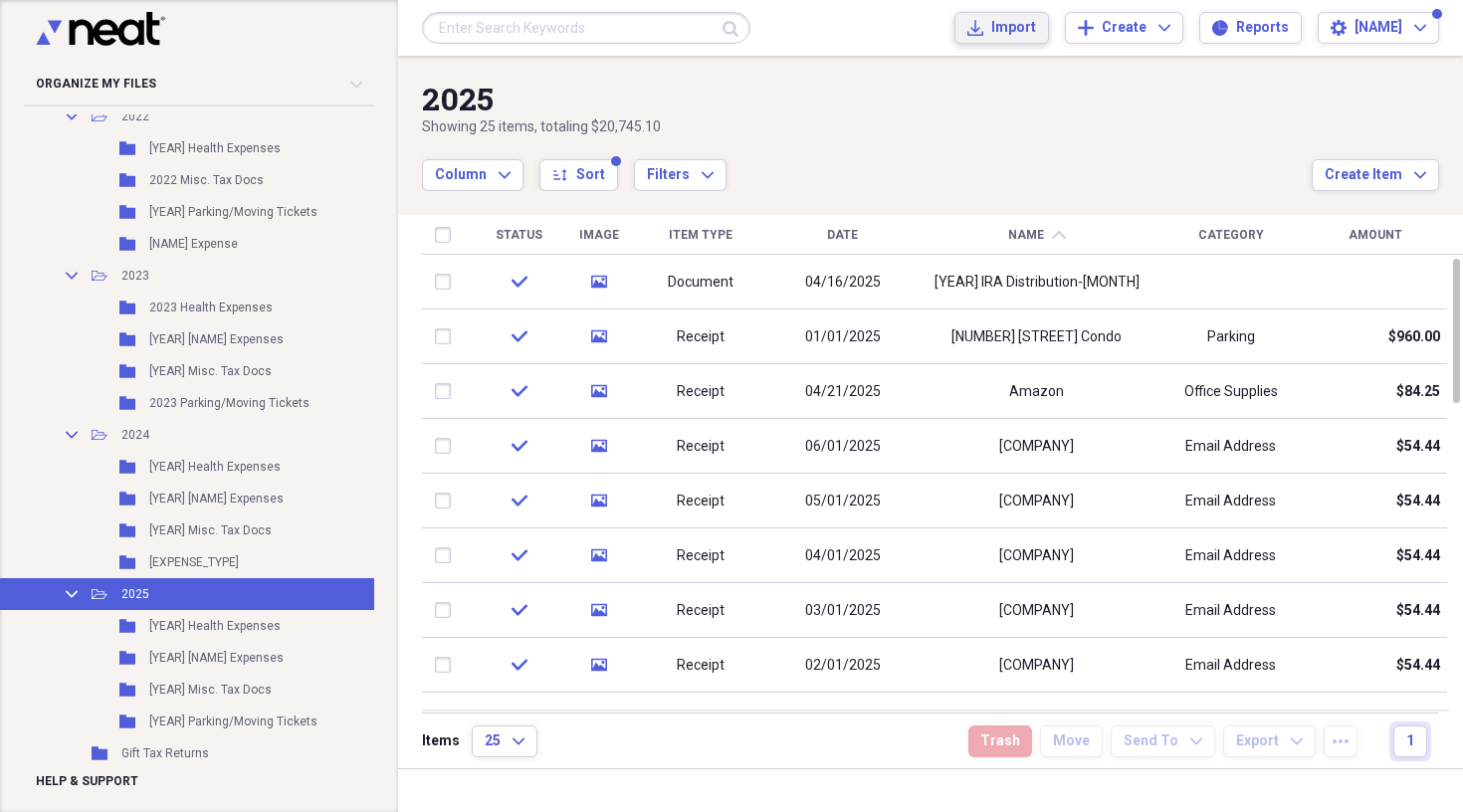 click on "Import" at bounding box center (1013, 28) 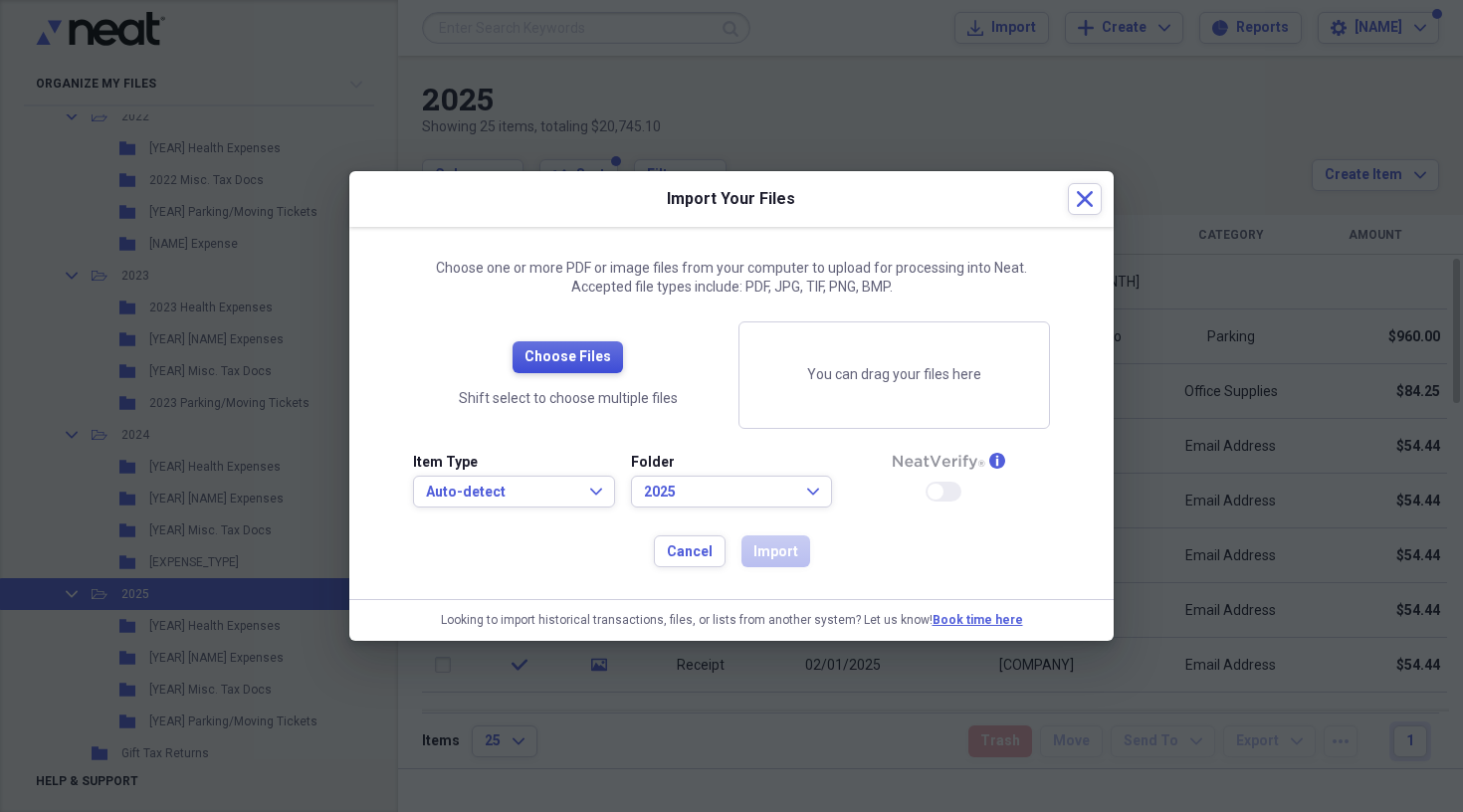 click on "Choose Files" at bounding box center [567, 357] 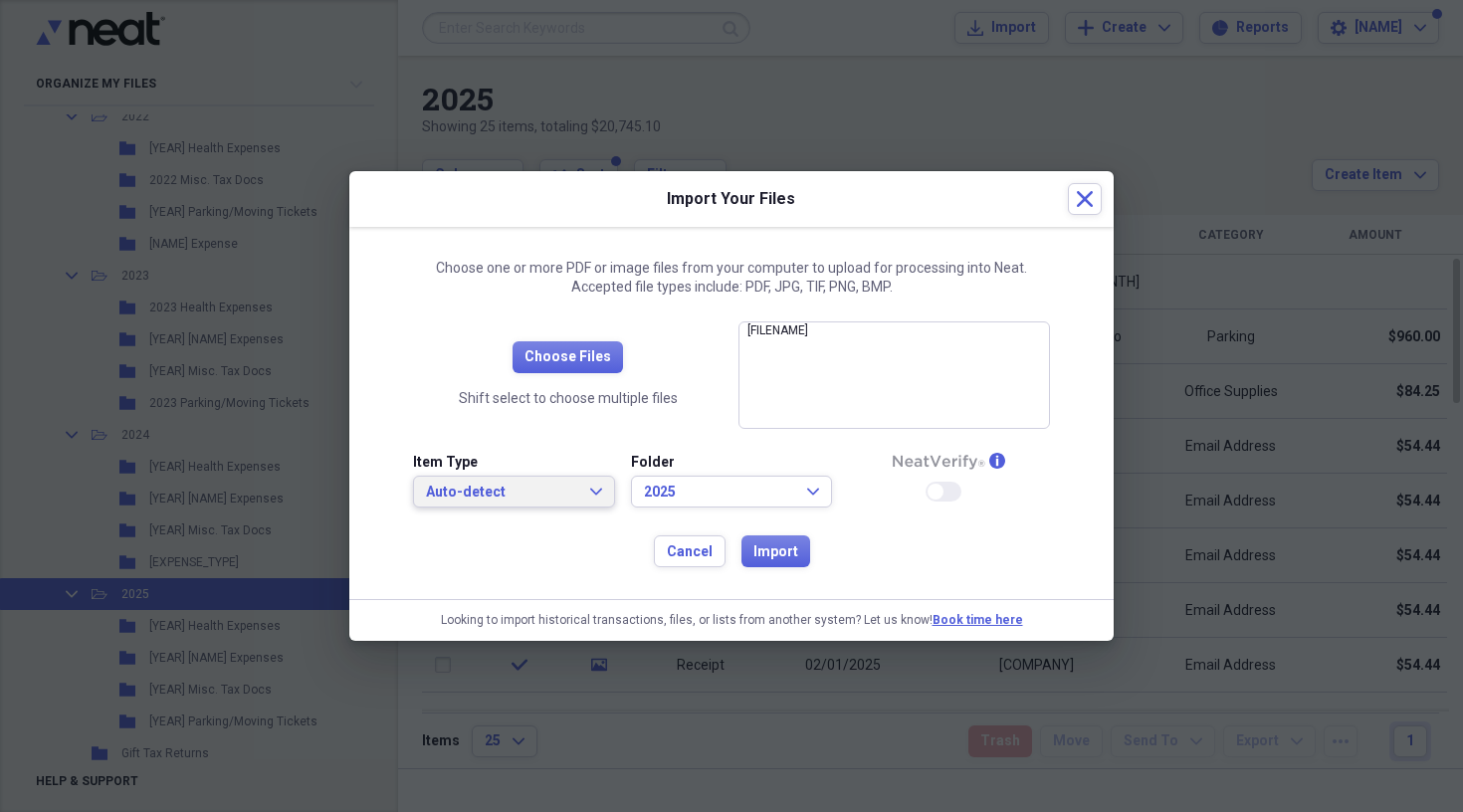 click on "Expand" 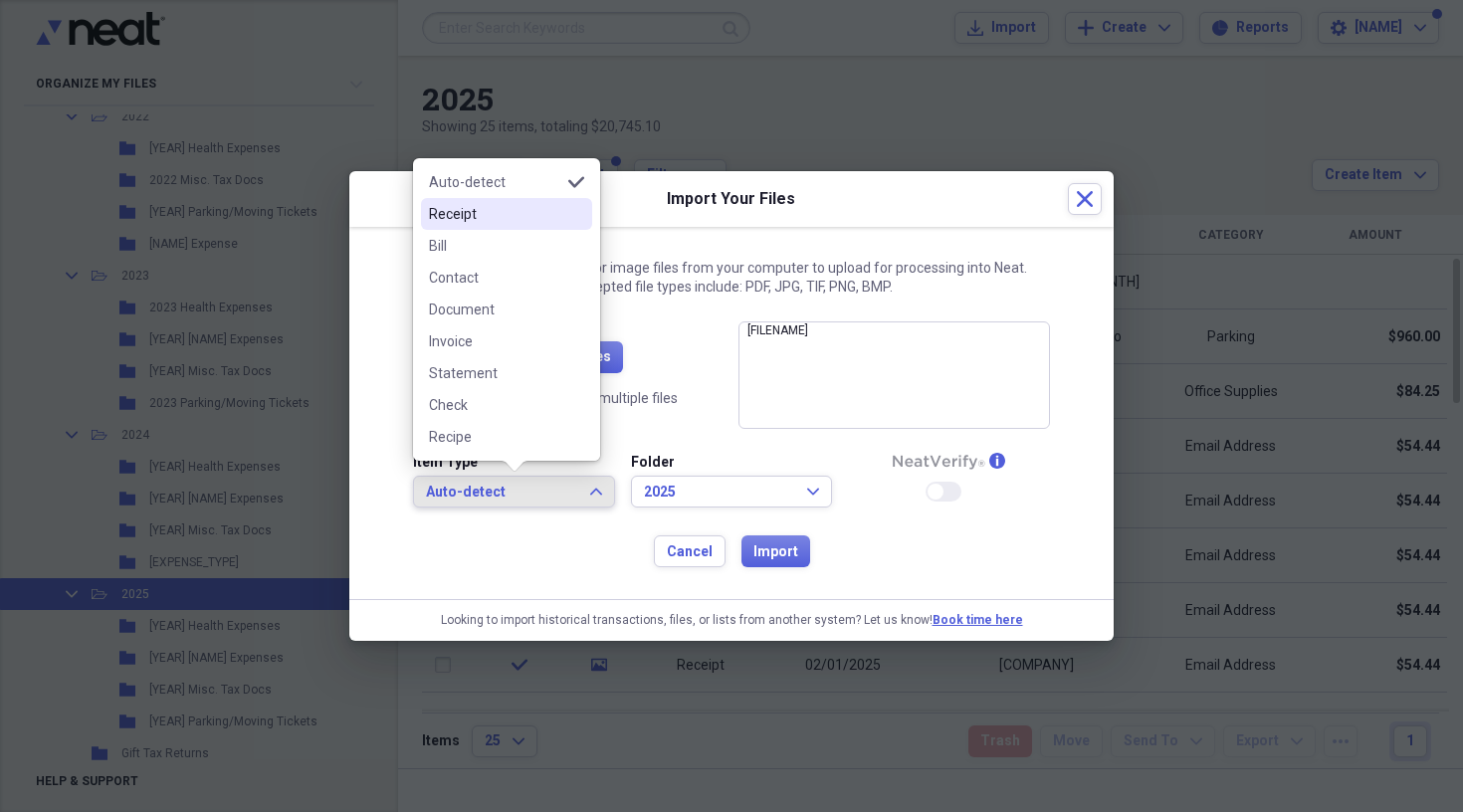 click on "Receipt" at bounding box center (507, 214) 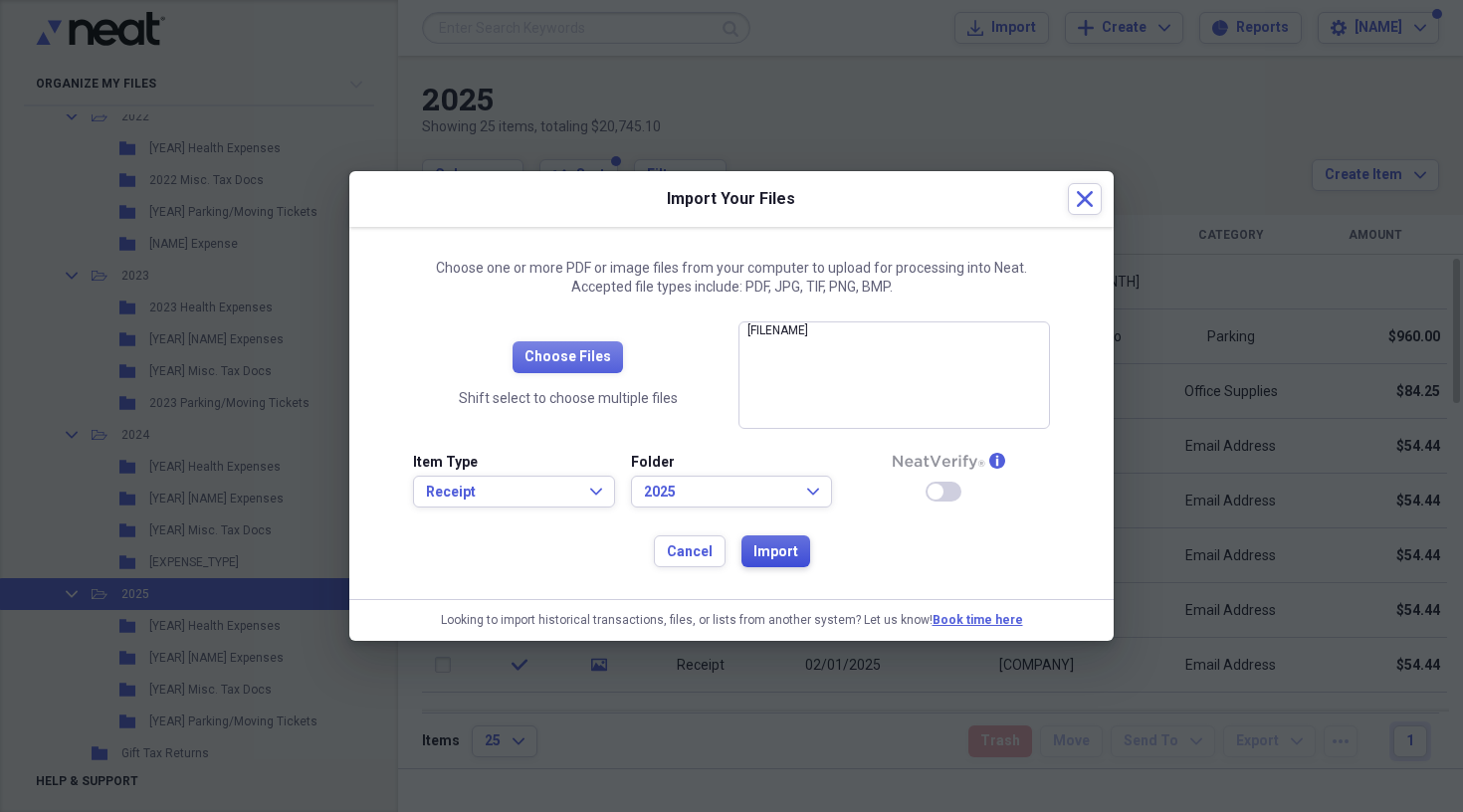 click on "Import" at bounding box center [775, 552] 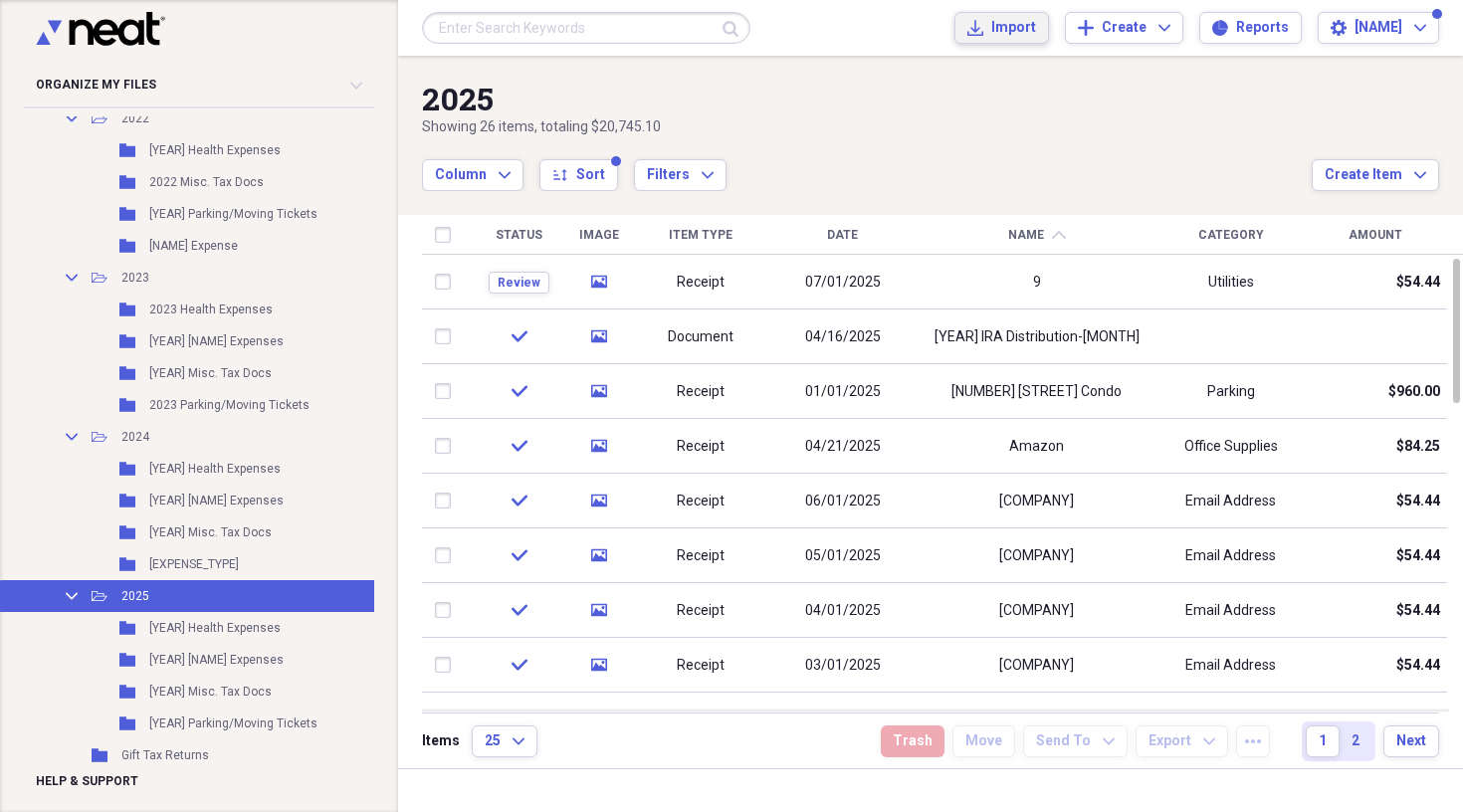 click on "Import" at bounding box center (1013, 28) 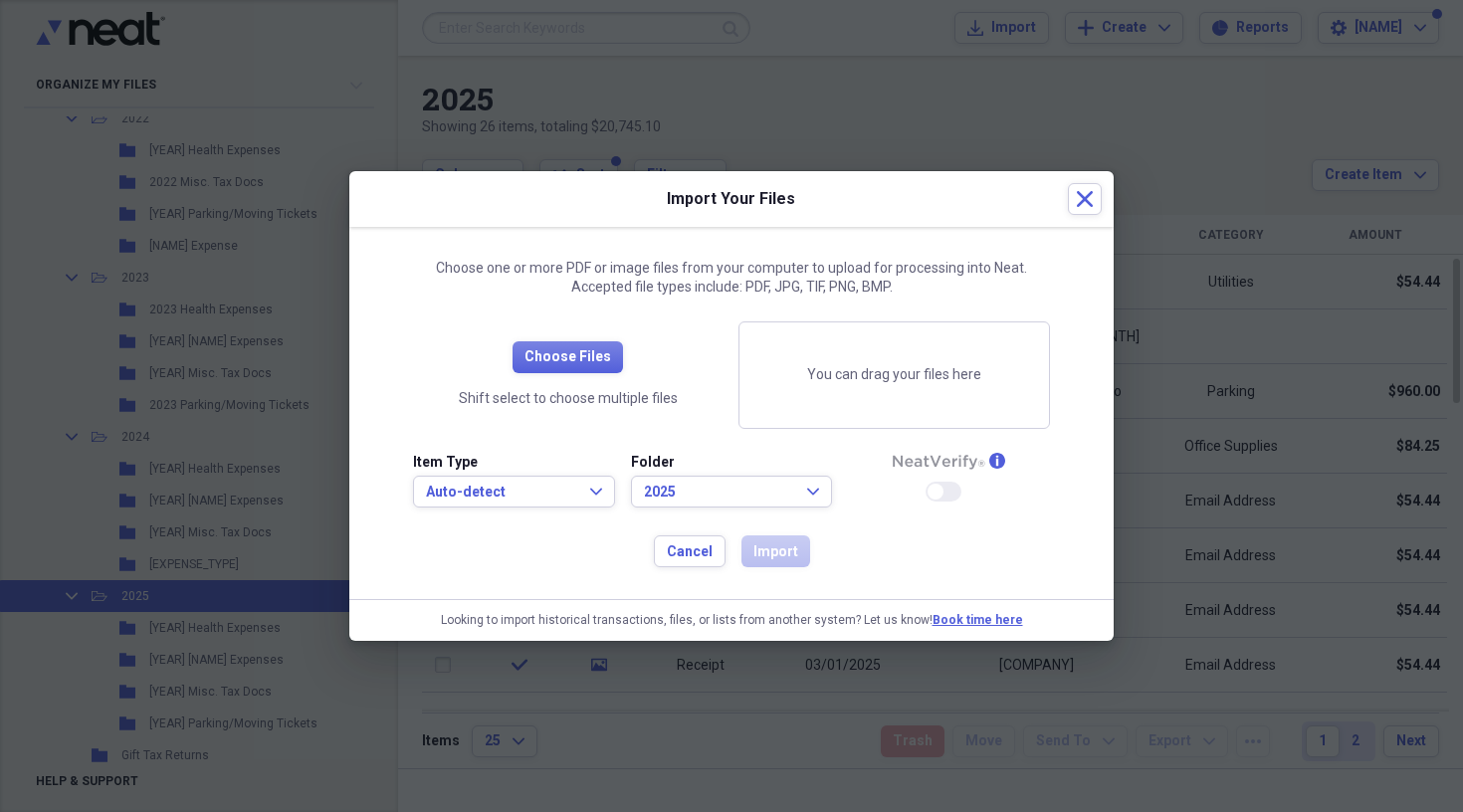 click at bounding box center (732, 406) 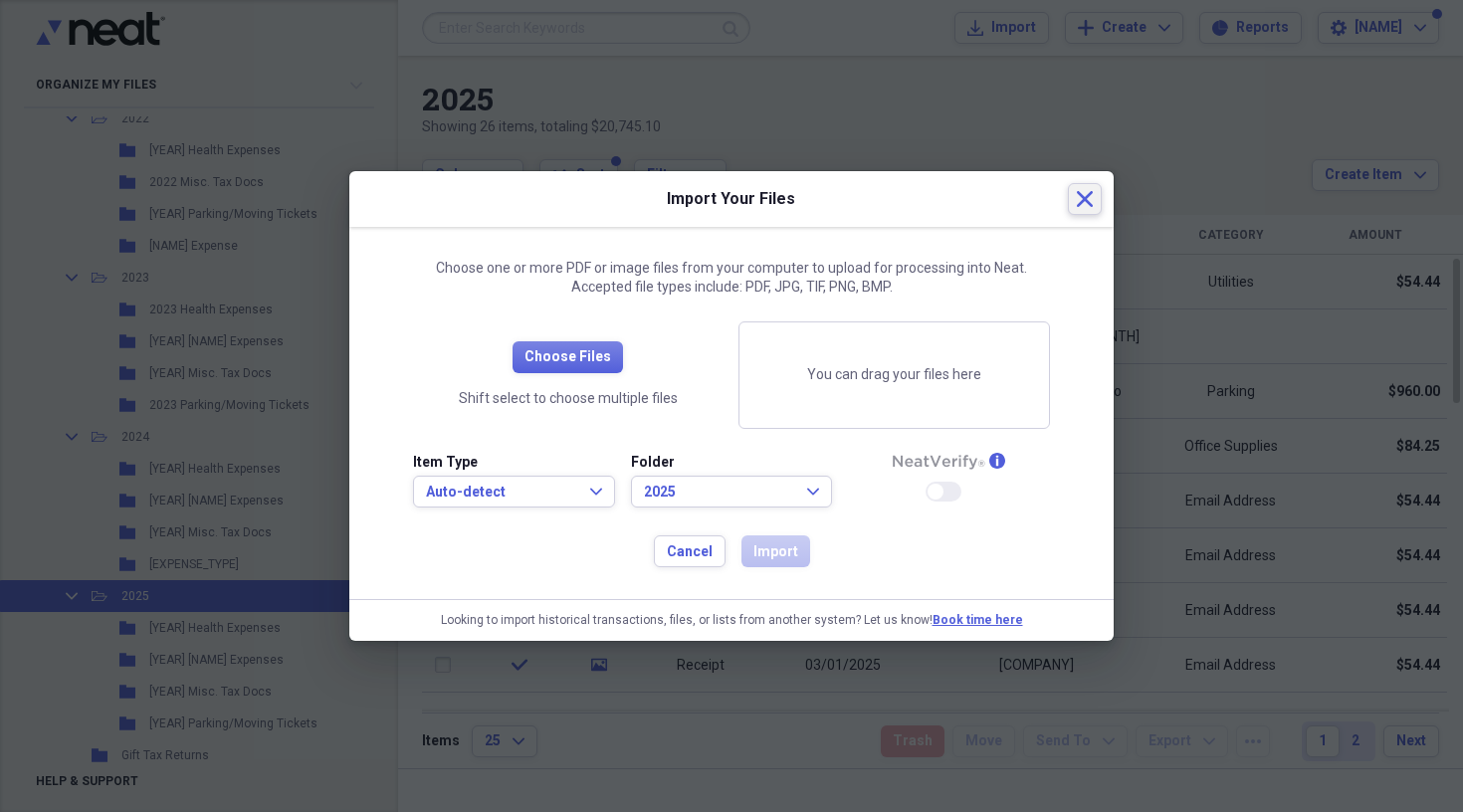 click 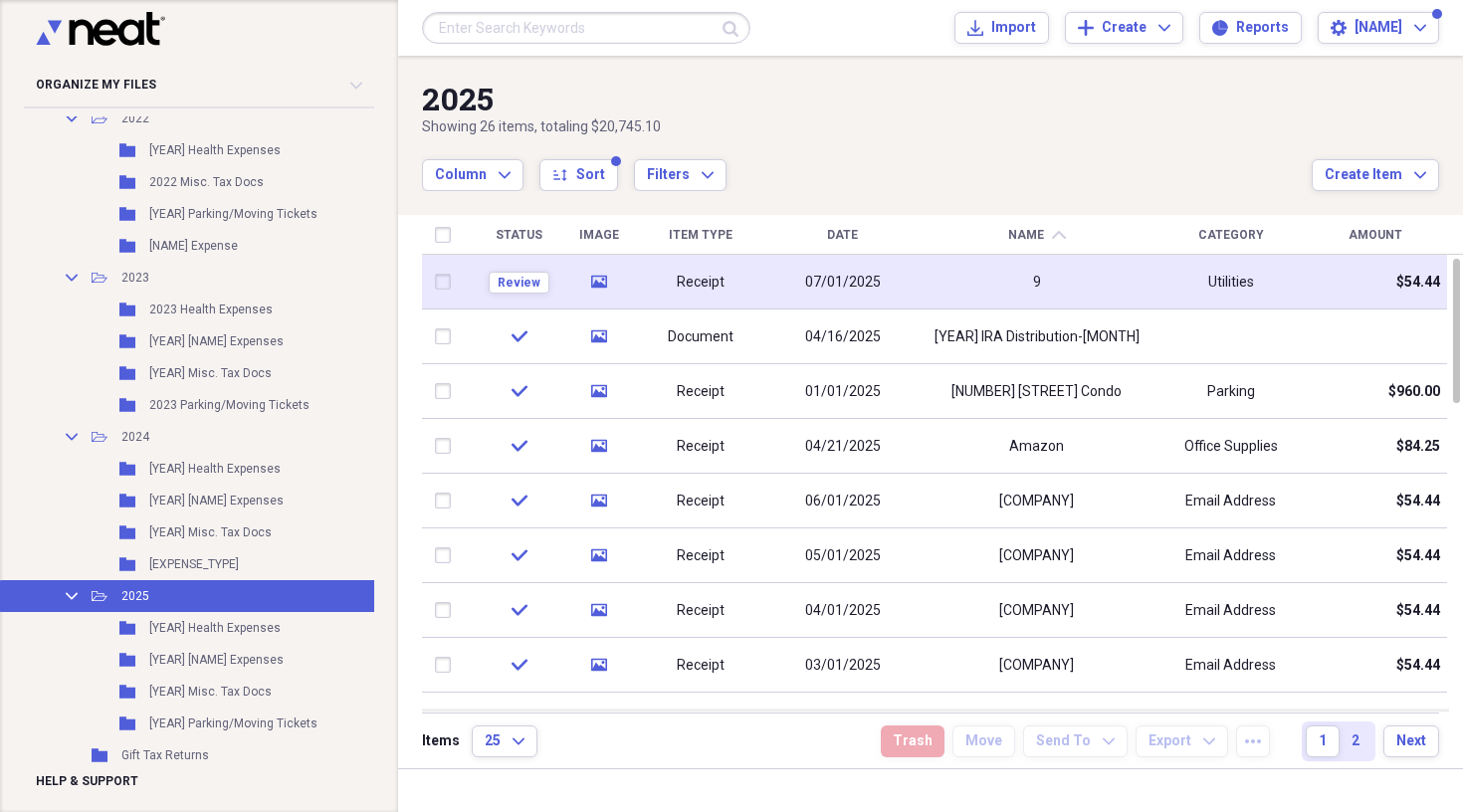 click on "07/01/2025" at bounding box center [842, 282] 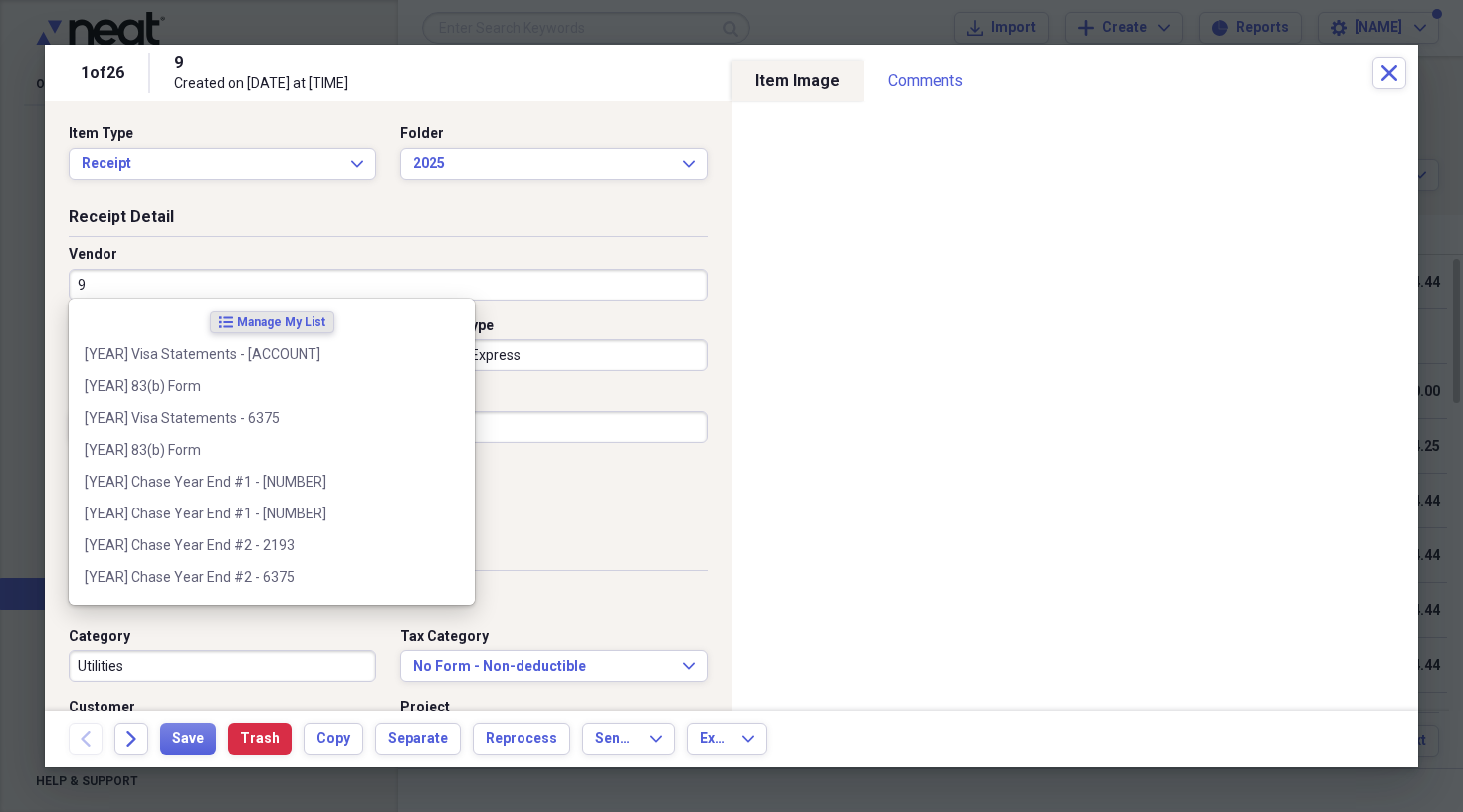 click on "9" at bounding box center [388, 285] 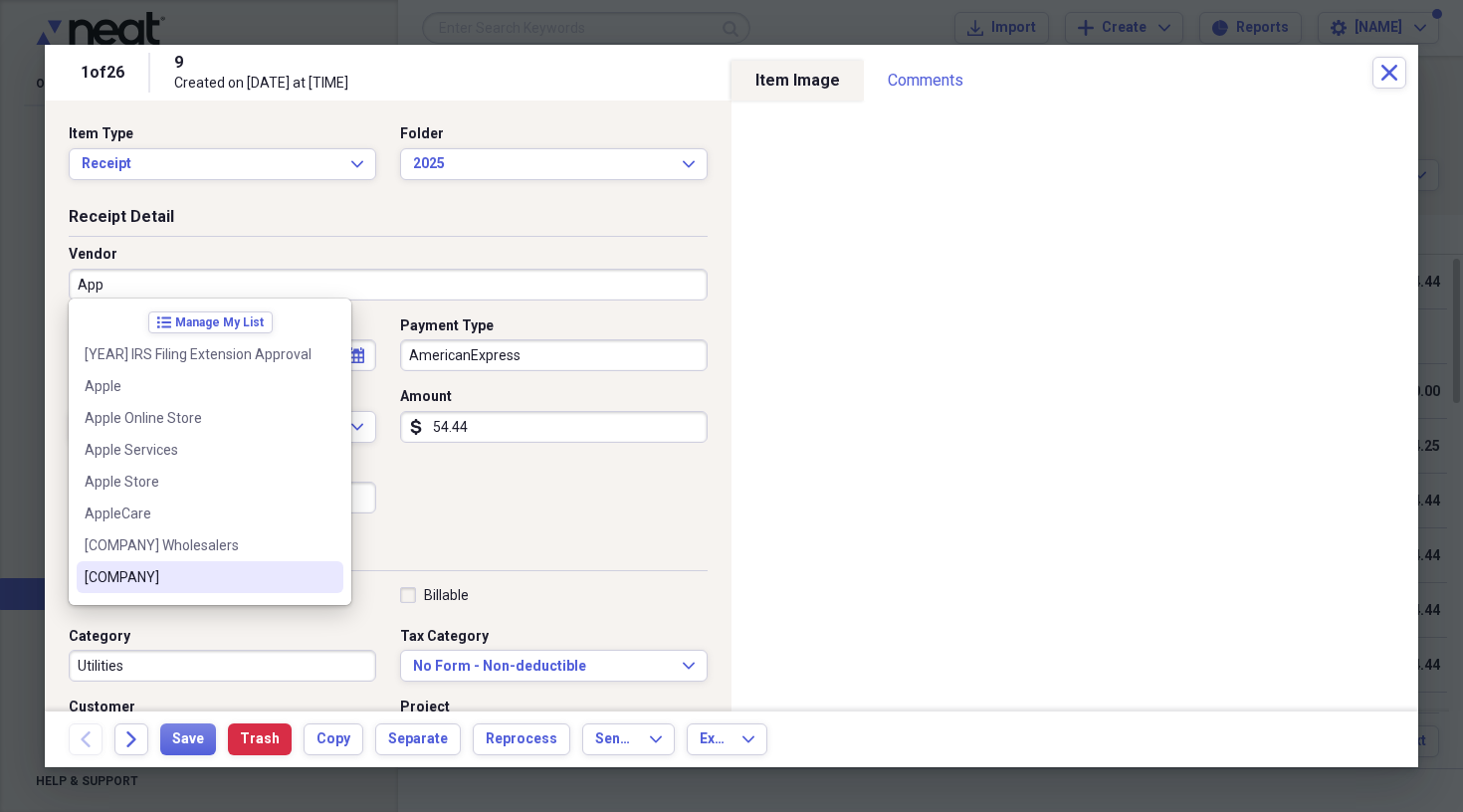 click on "[COMPANY]" at bounding box center [210, 577] 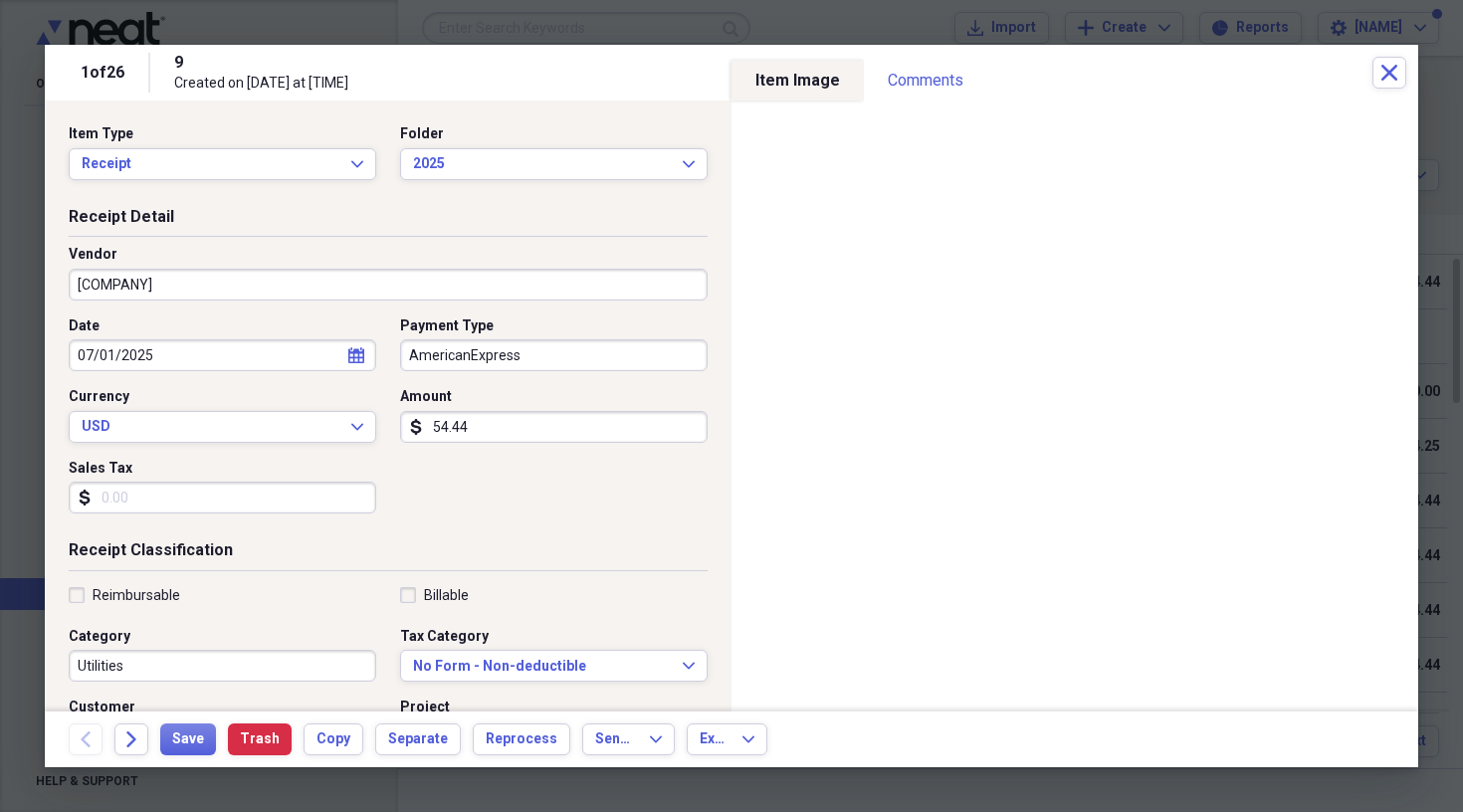 type on "Email Address" 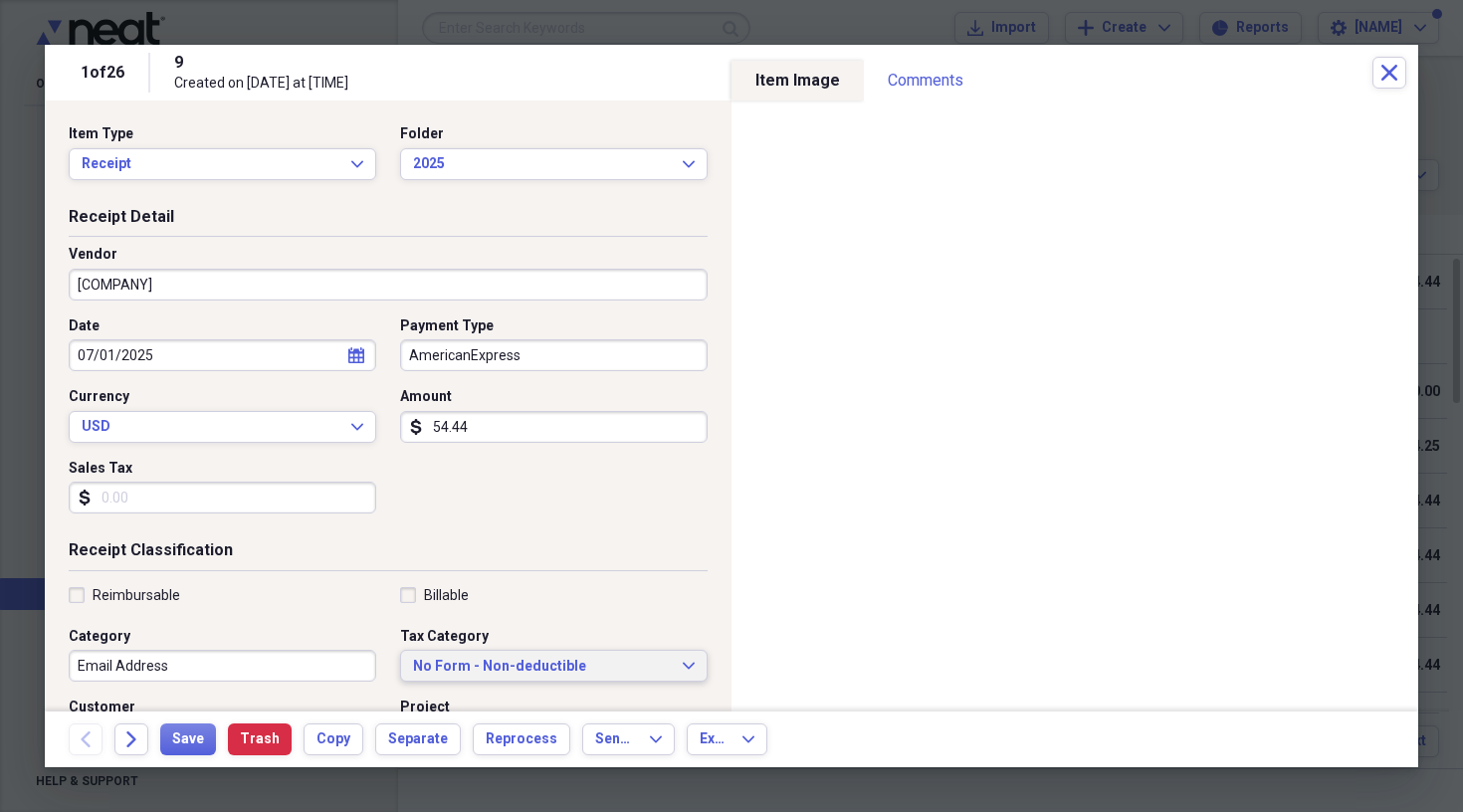 click on "Expand" 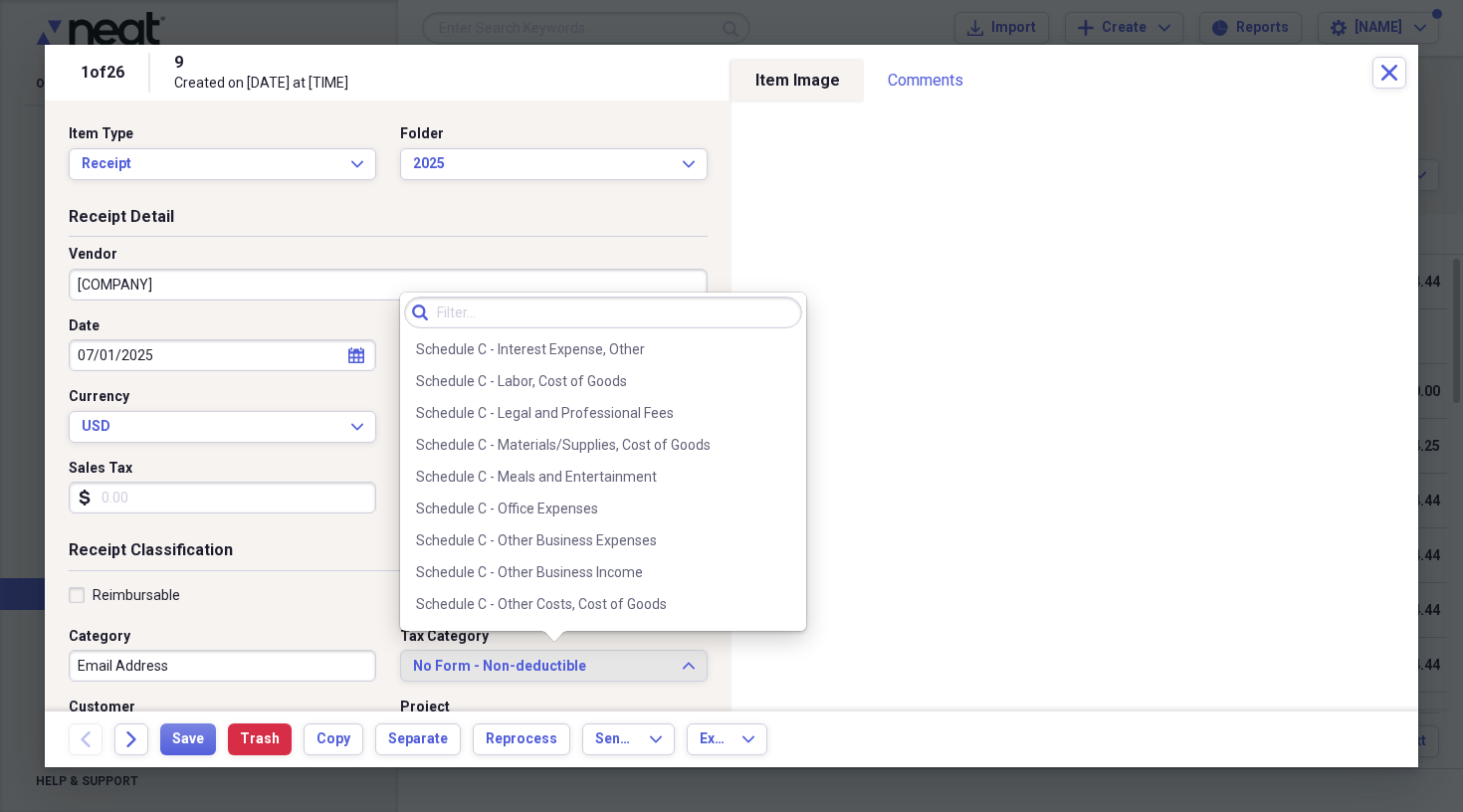 scroll, scrollTop: 2399, scrollLeft: 0, axis: vertical 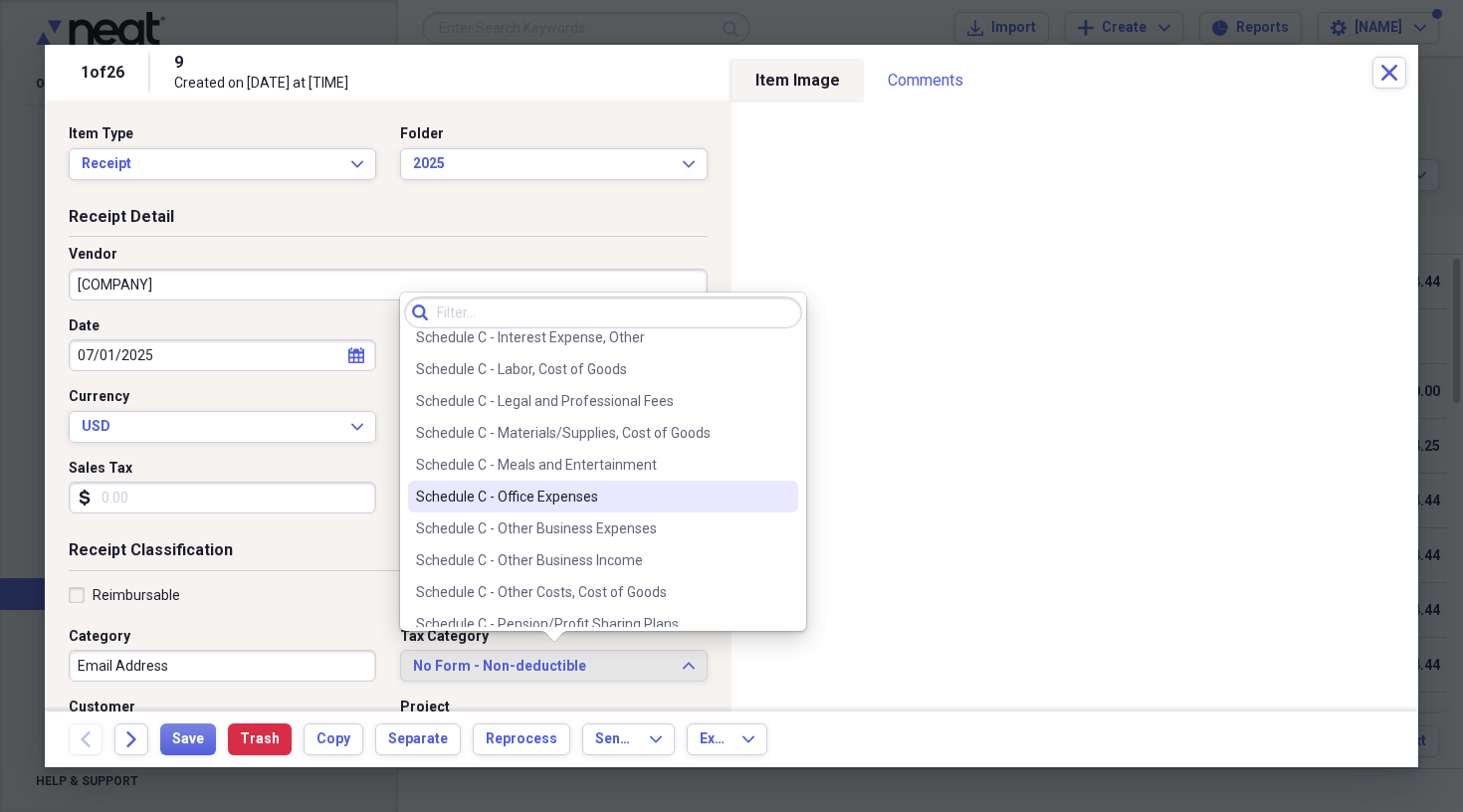 click on "Schedule C - Office Expenses" at bounding box center (591, 497) 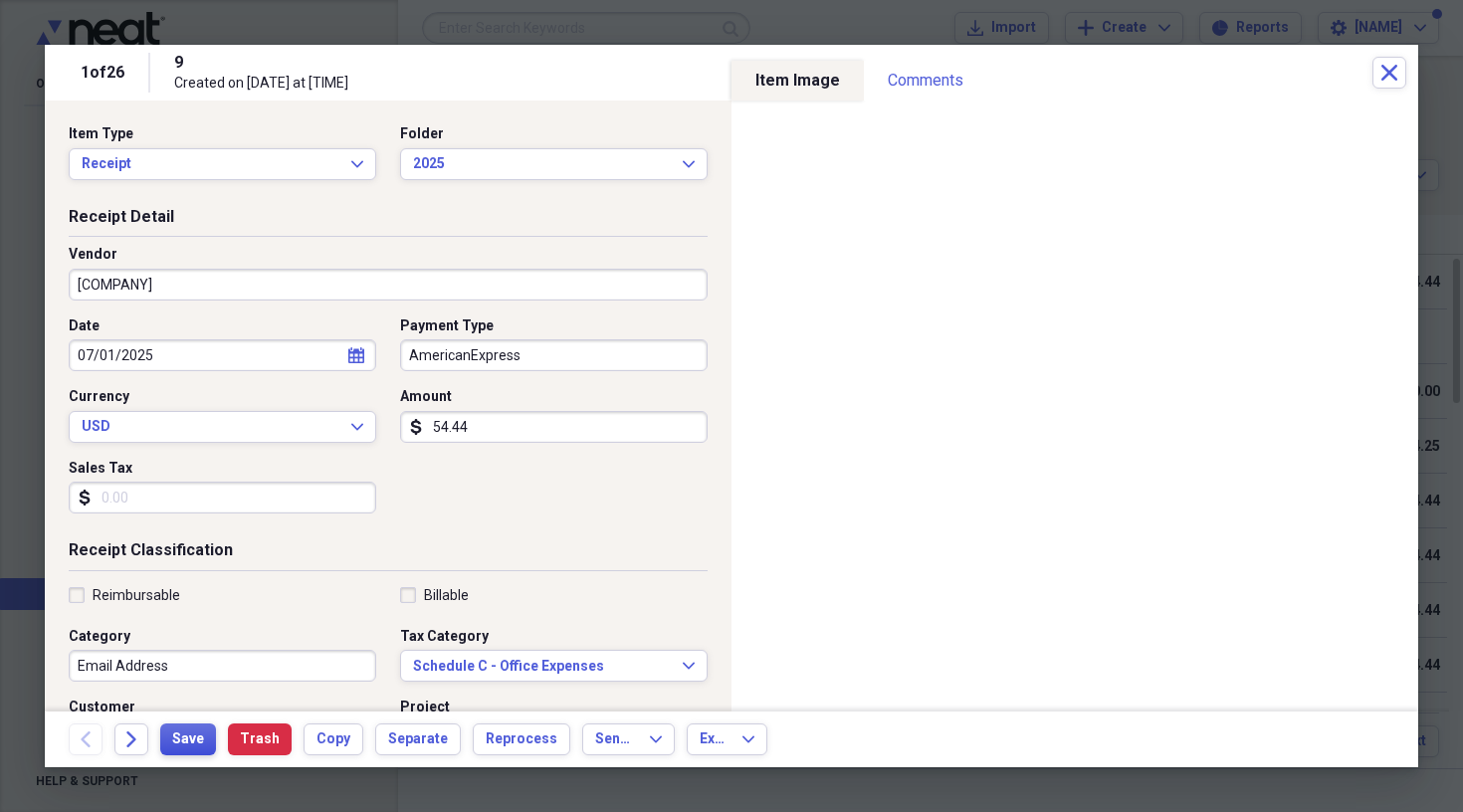 click on "Save" at bounding box center [188, 739] 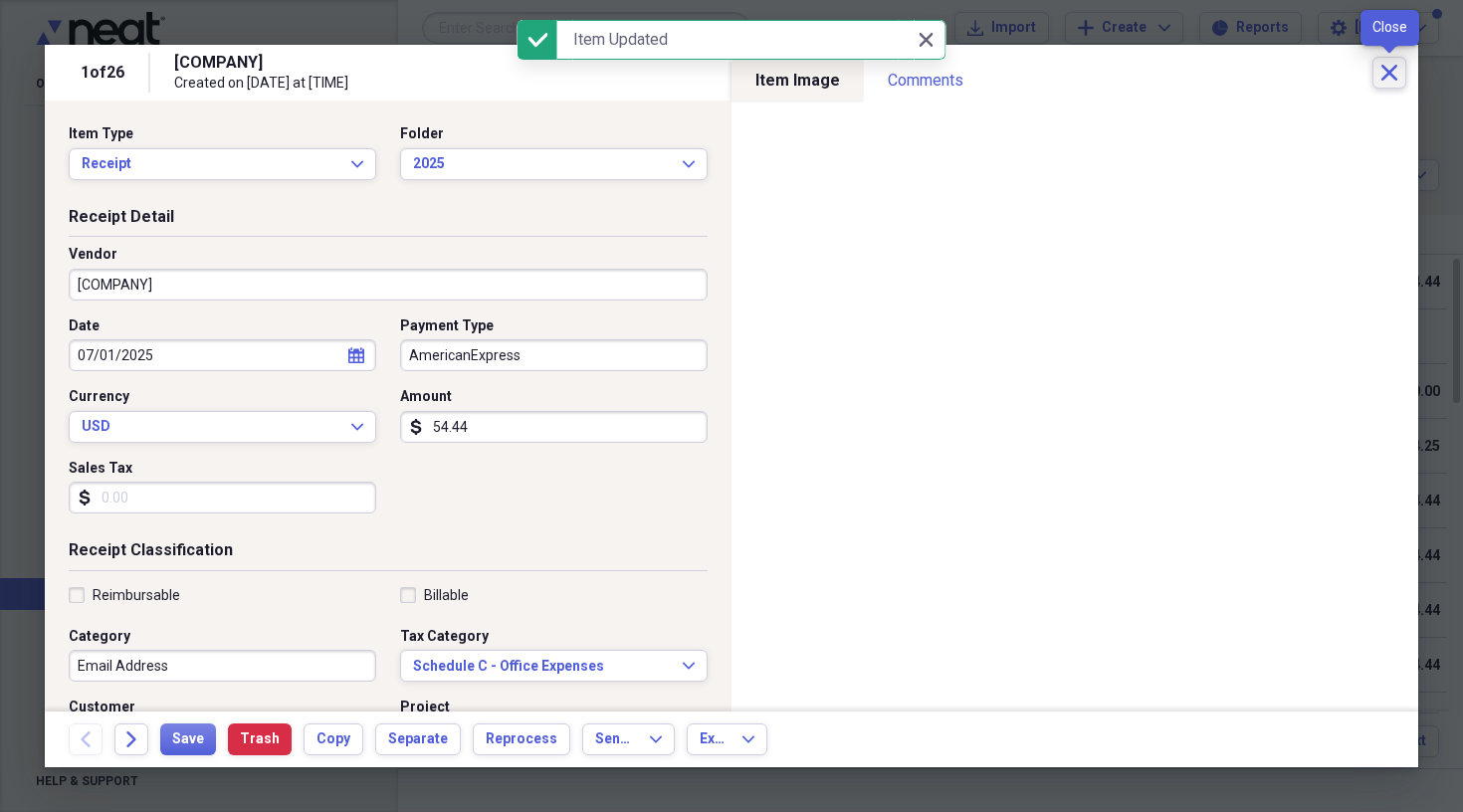 click on "Close" at bounding box center [1389, 73] 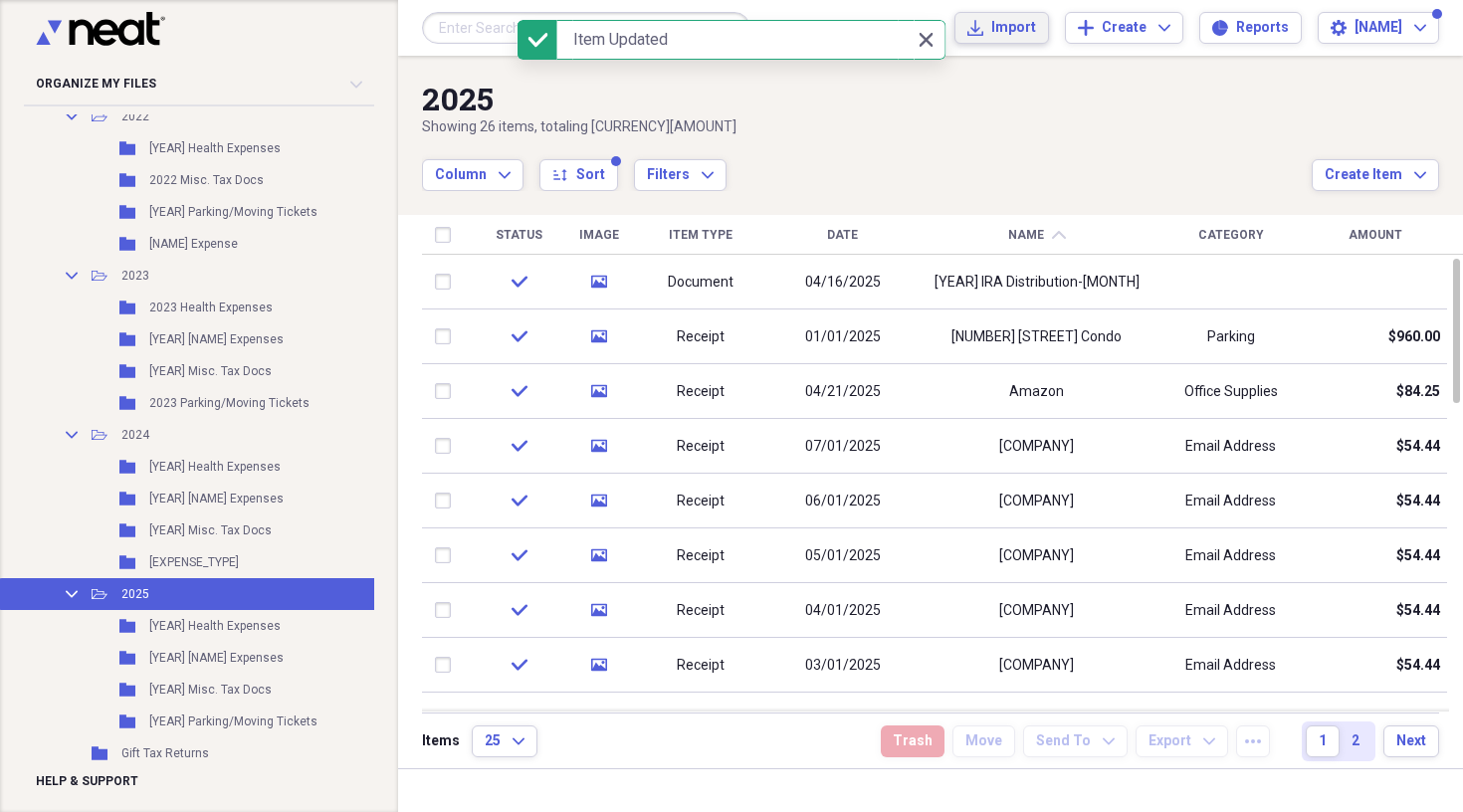 click on "Import" at bounding box center (1013, 28) 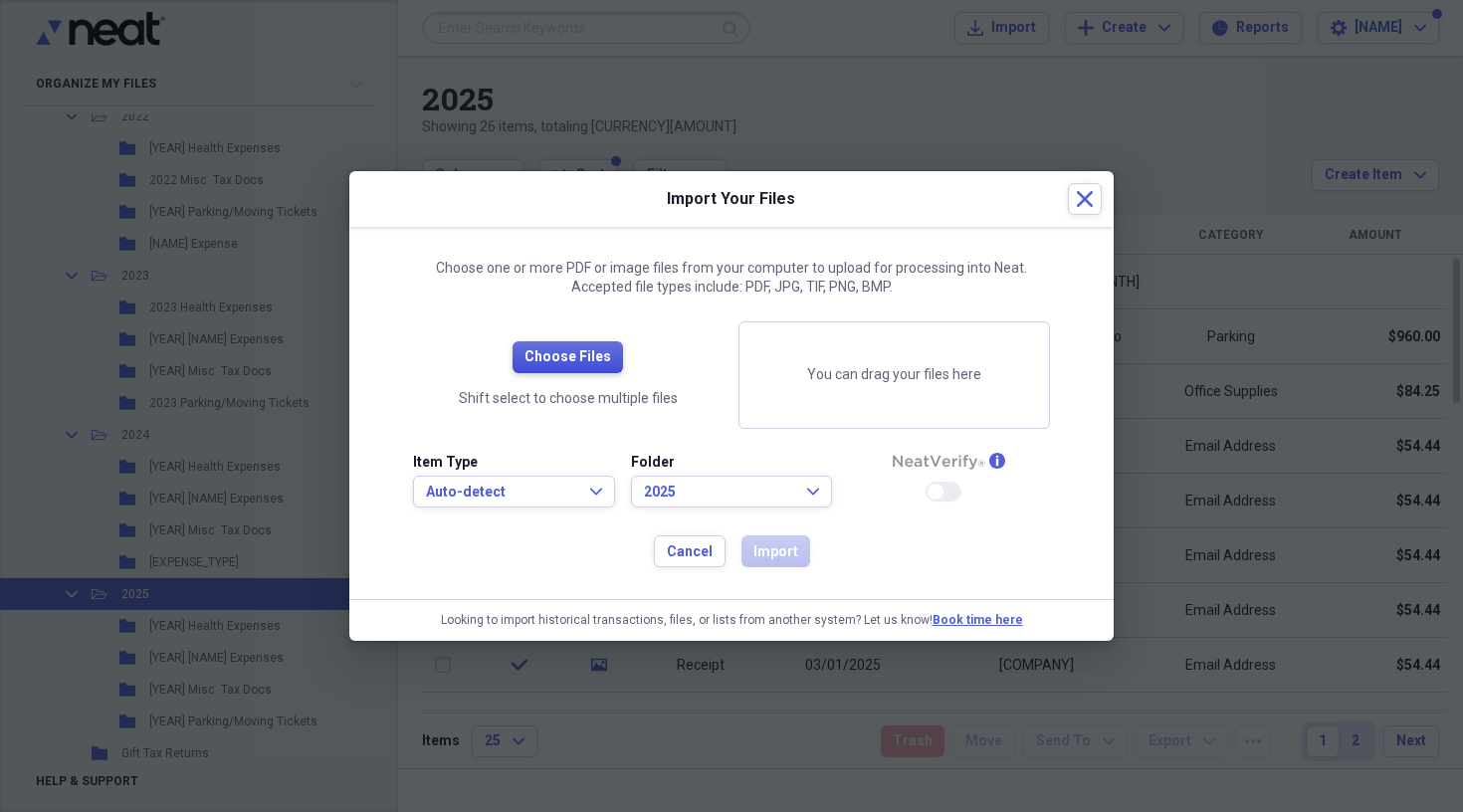 click on "Choose Files" at bounding box center (567, 357) 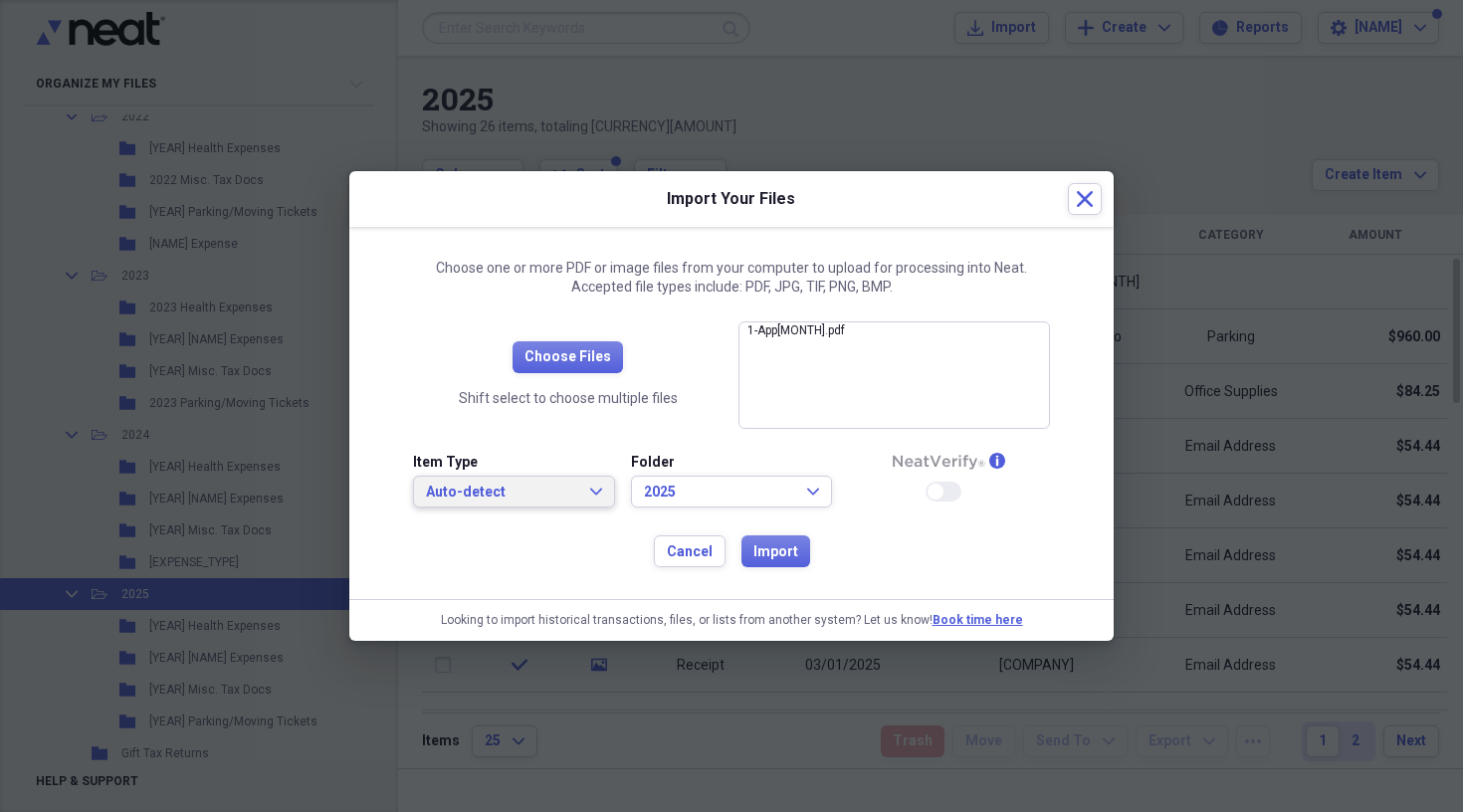 click on "Expand" 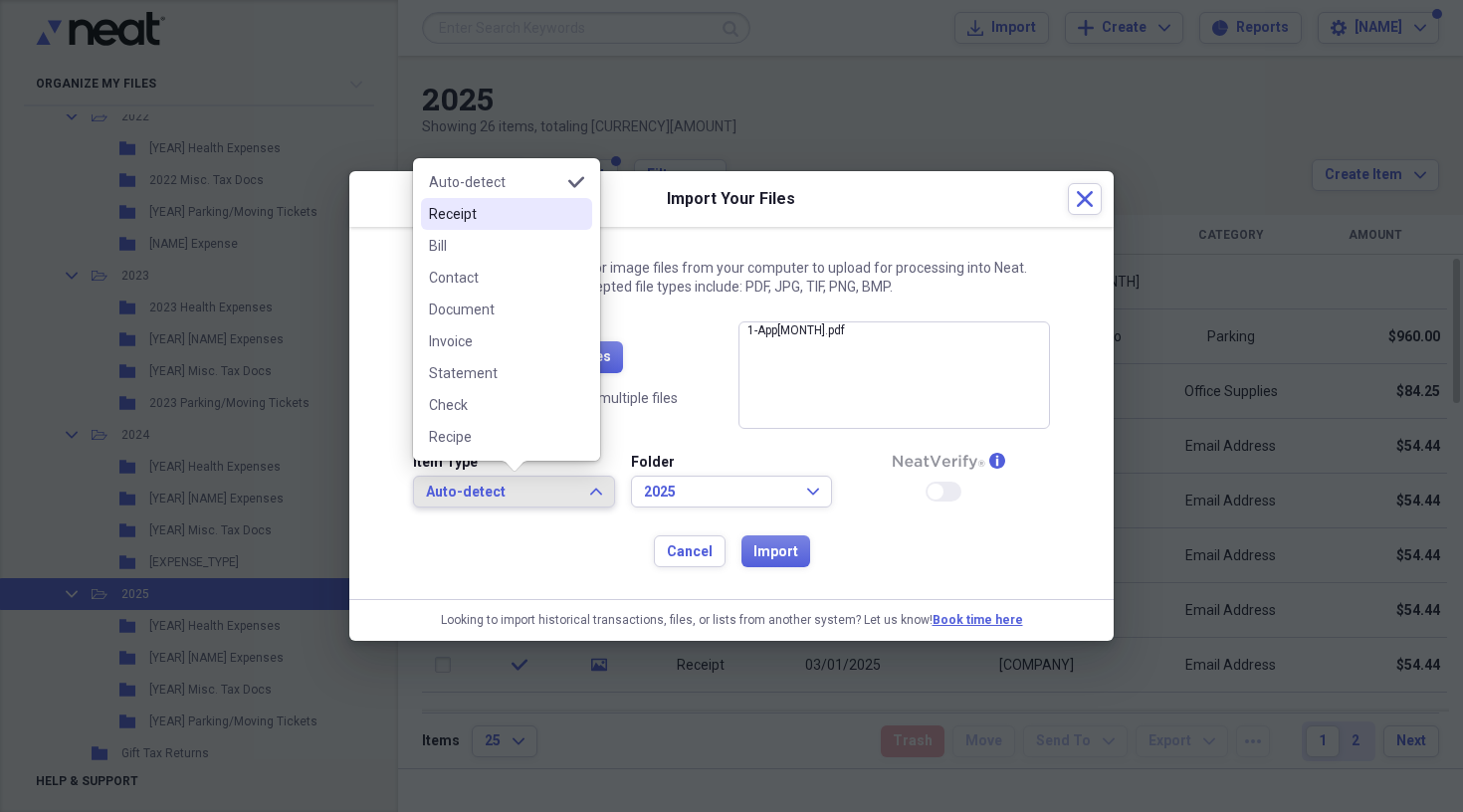 click on "Receipt" at bounding box center [495, 214] 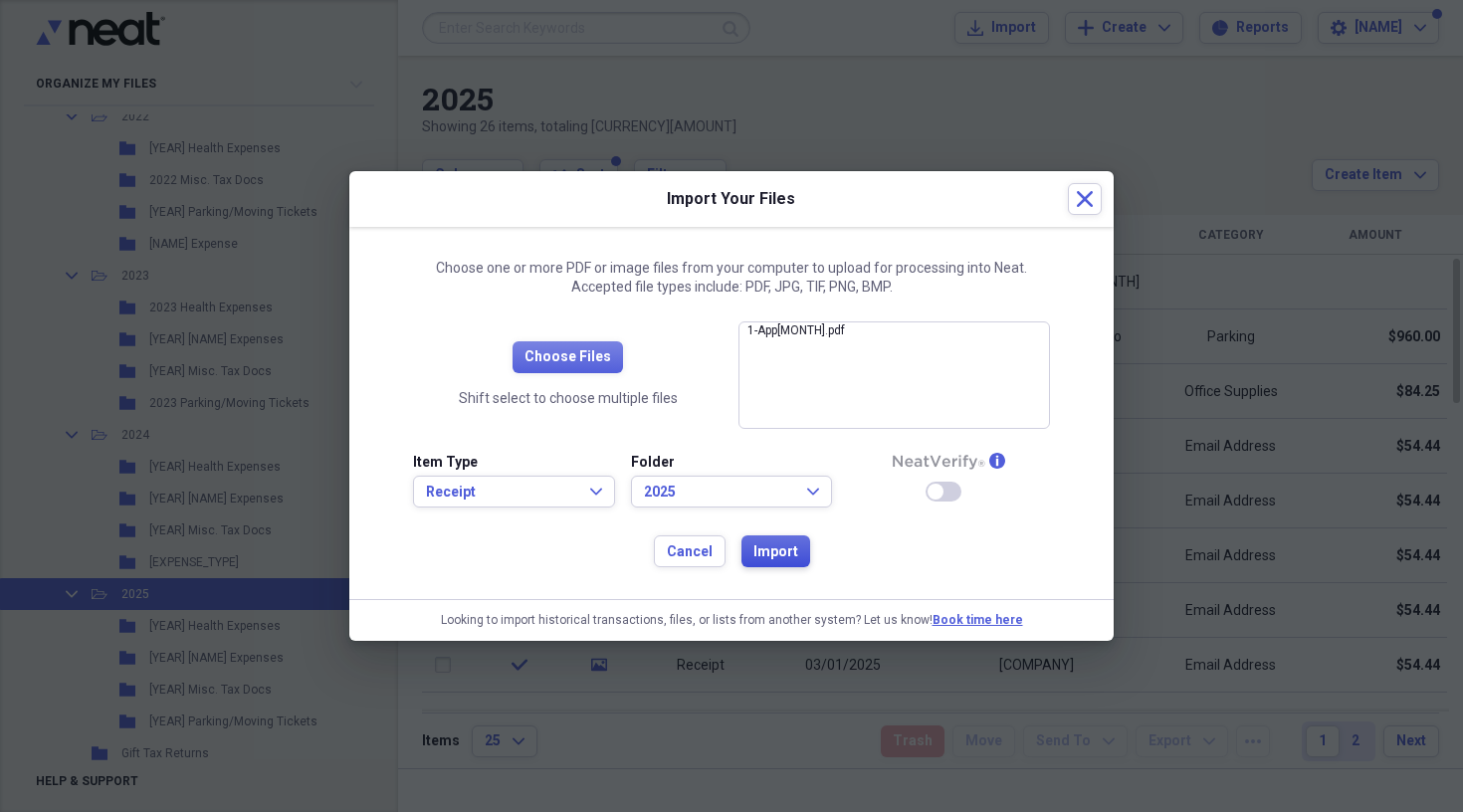 click on "Import" at bounding box center (775, 552) 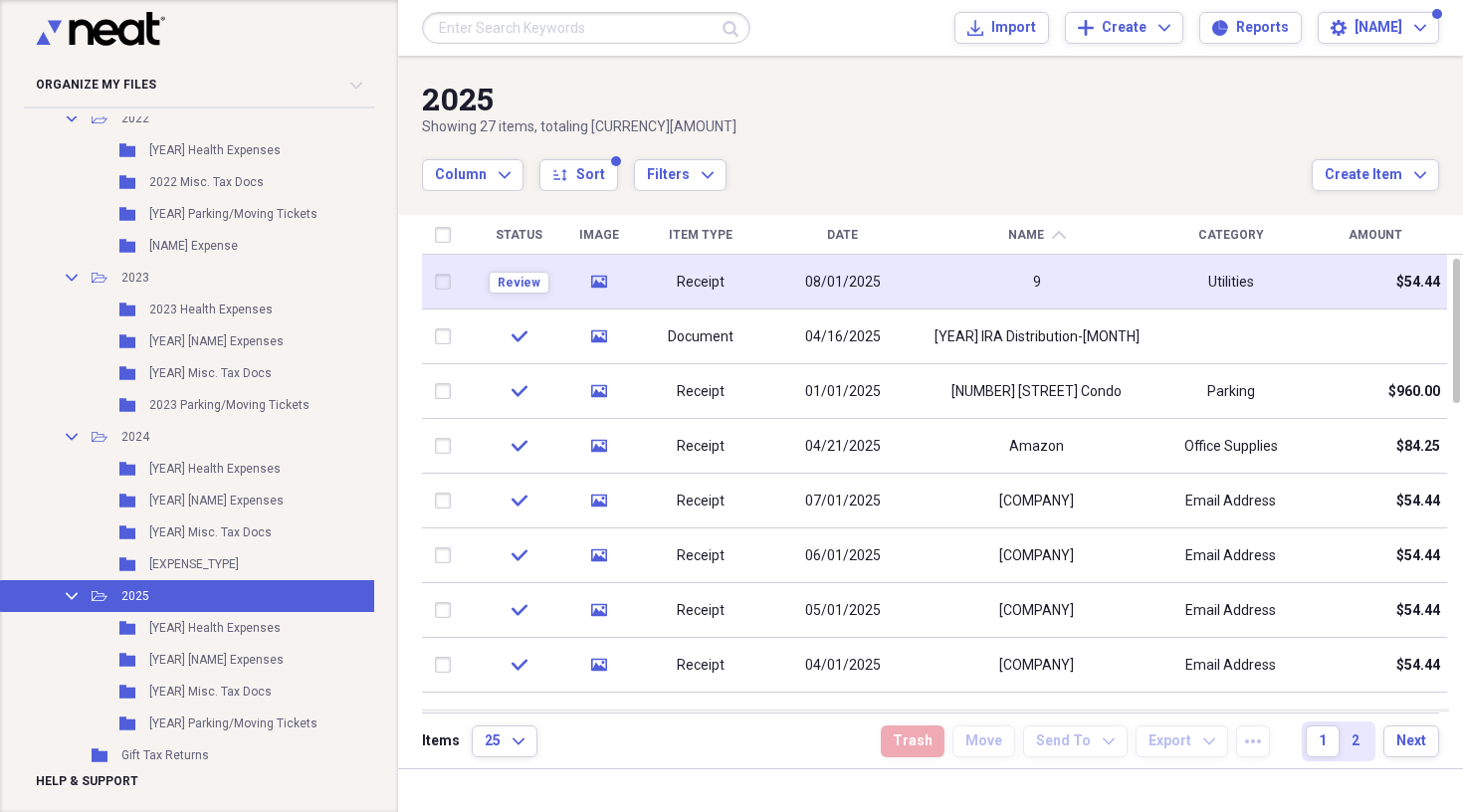 click on "Receipt" at bounding box center (701, 282) 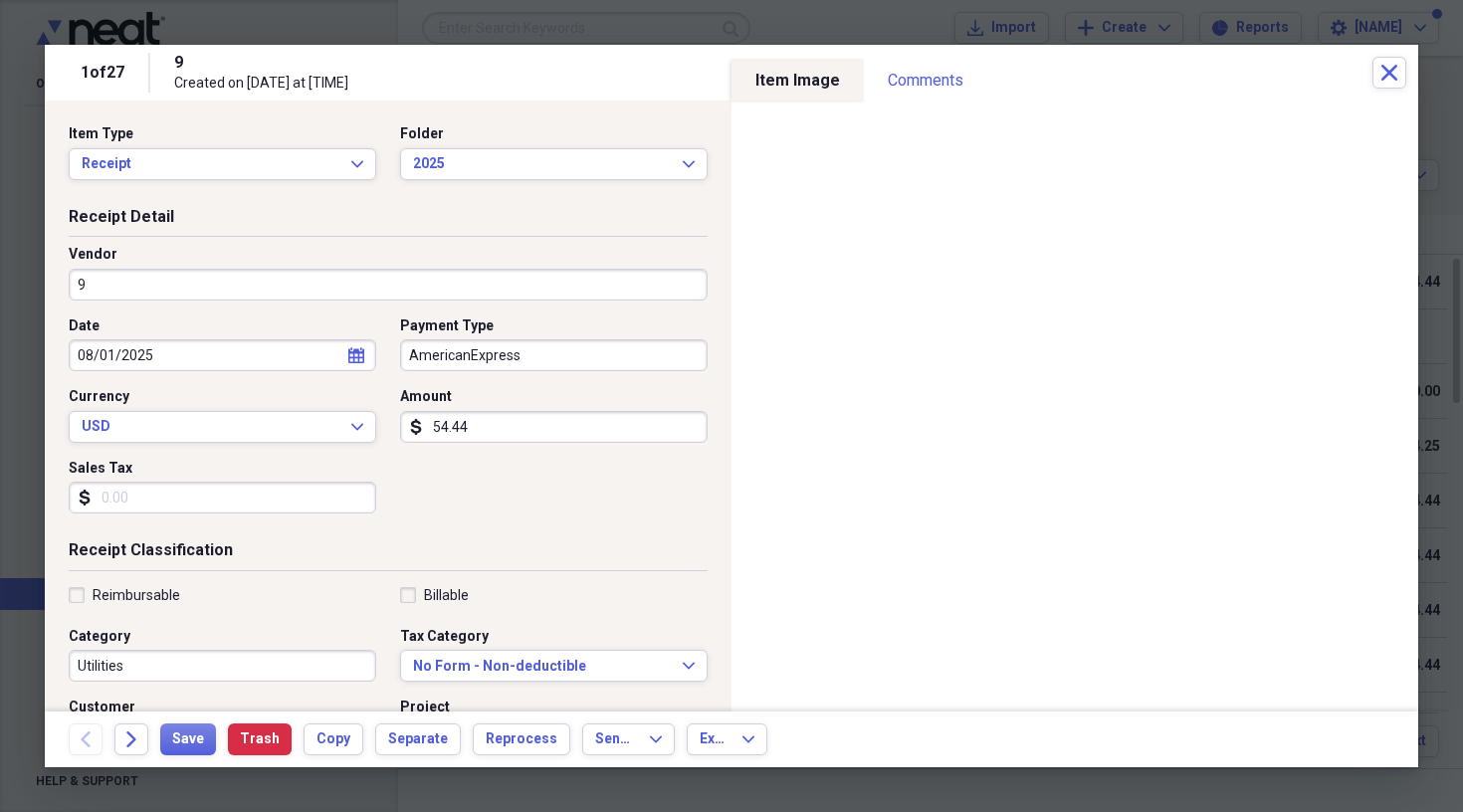 click on "9" at bounding box center [388, 285] 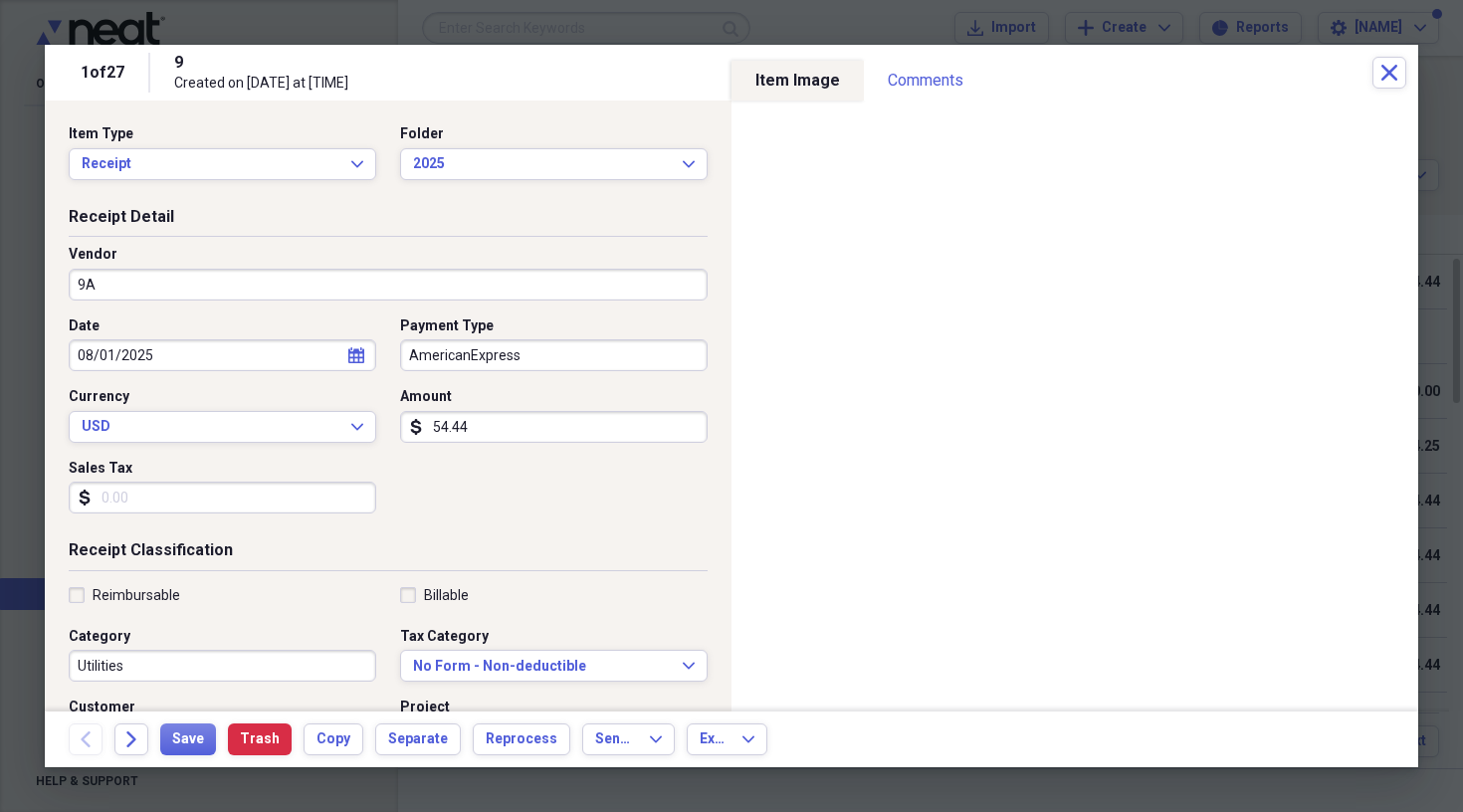 type on "9" 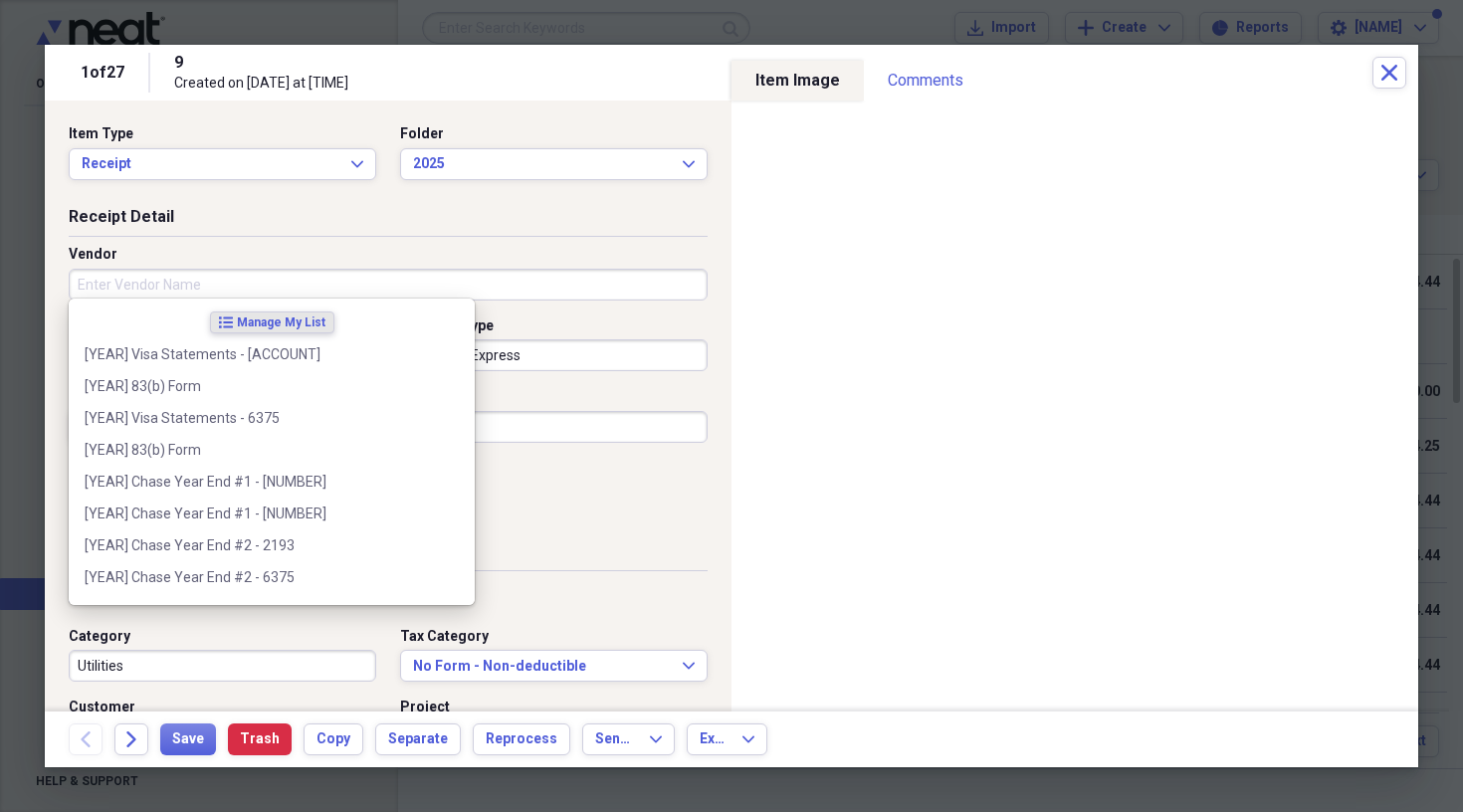 type on "a" 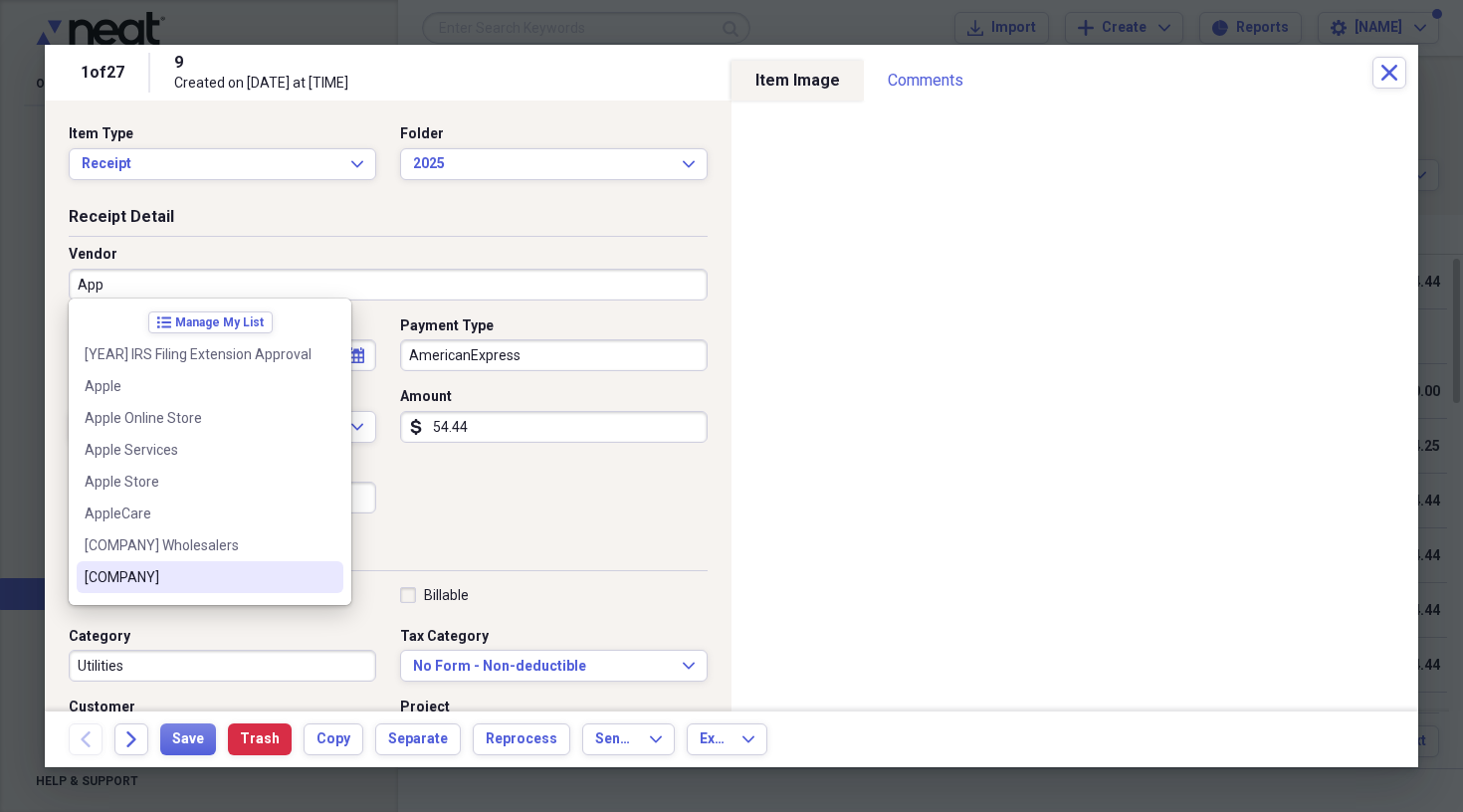click on "[COMPANY]" at bounding box center [198, 577] 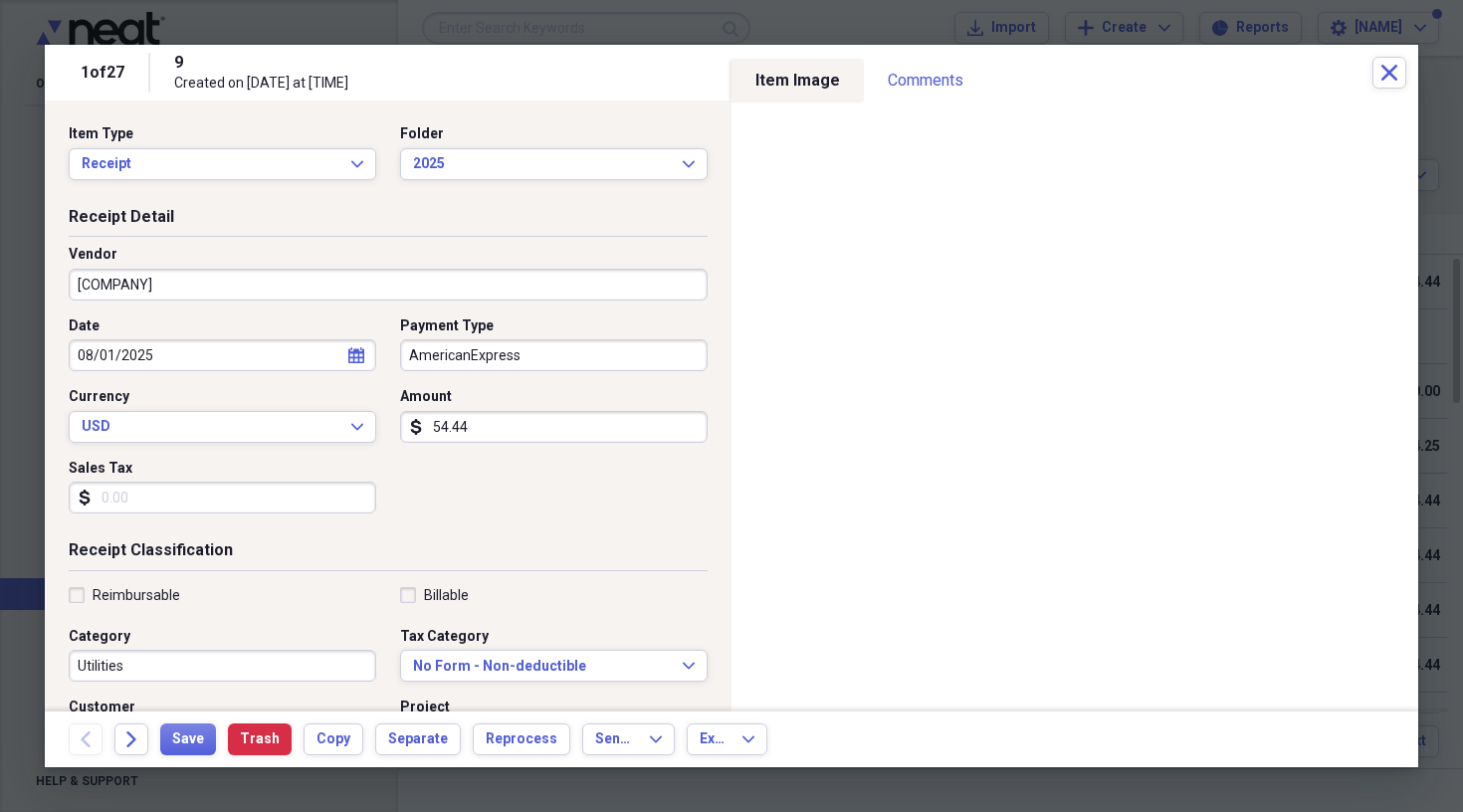 type on "Email Address" 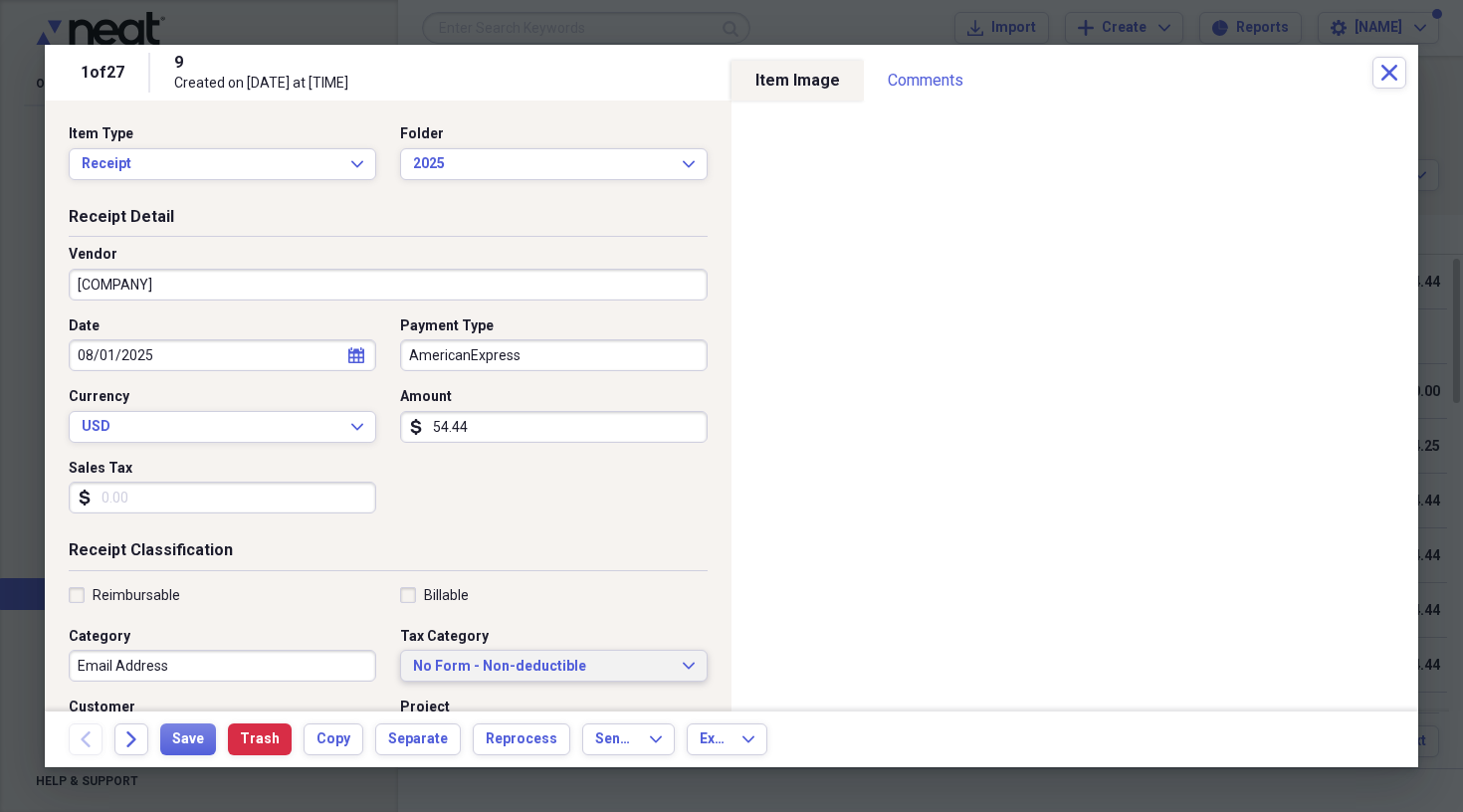 click on "Expand" 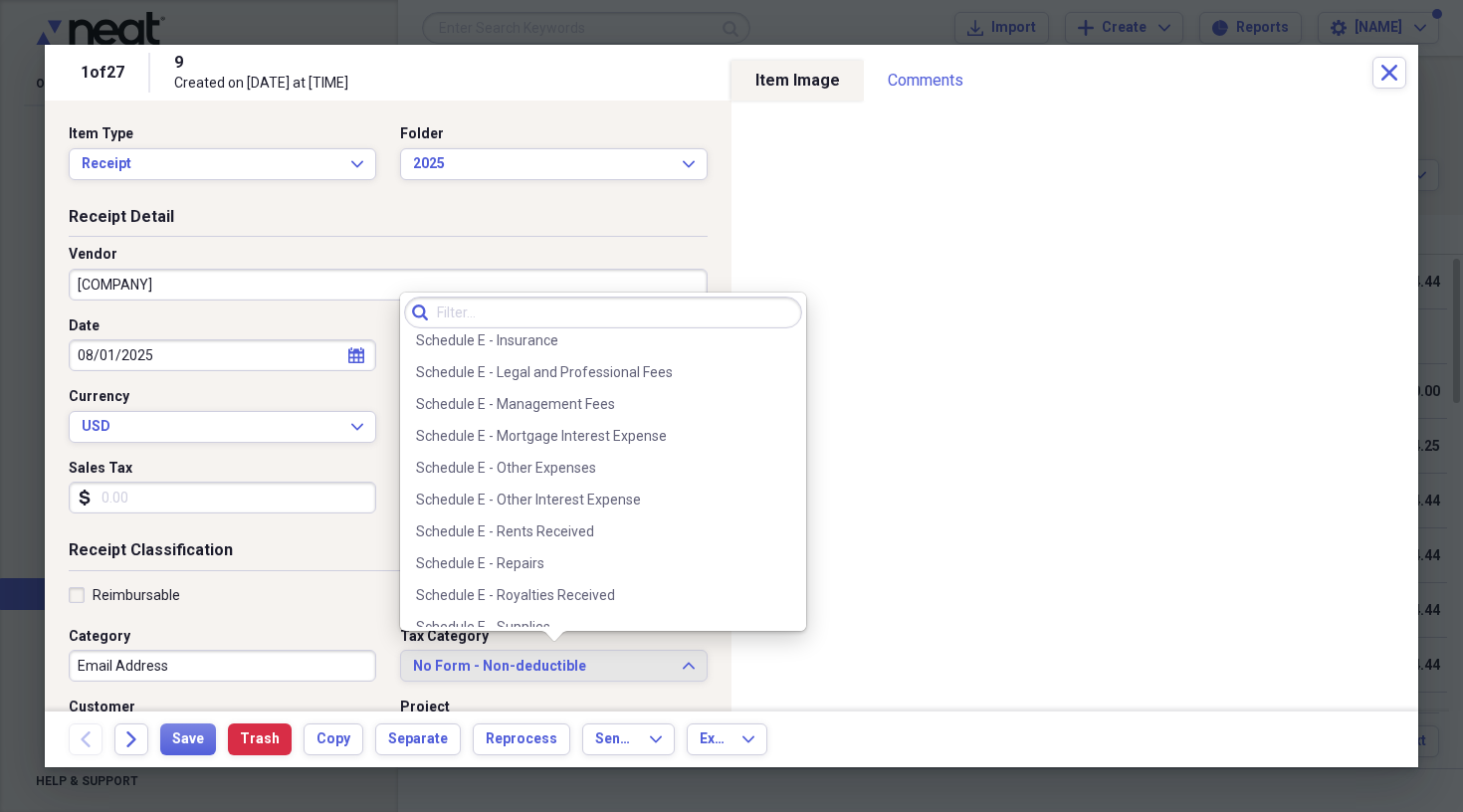 scroll, scrollTop: 3224, scrollLeft: 0, axis: vertical 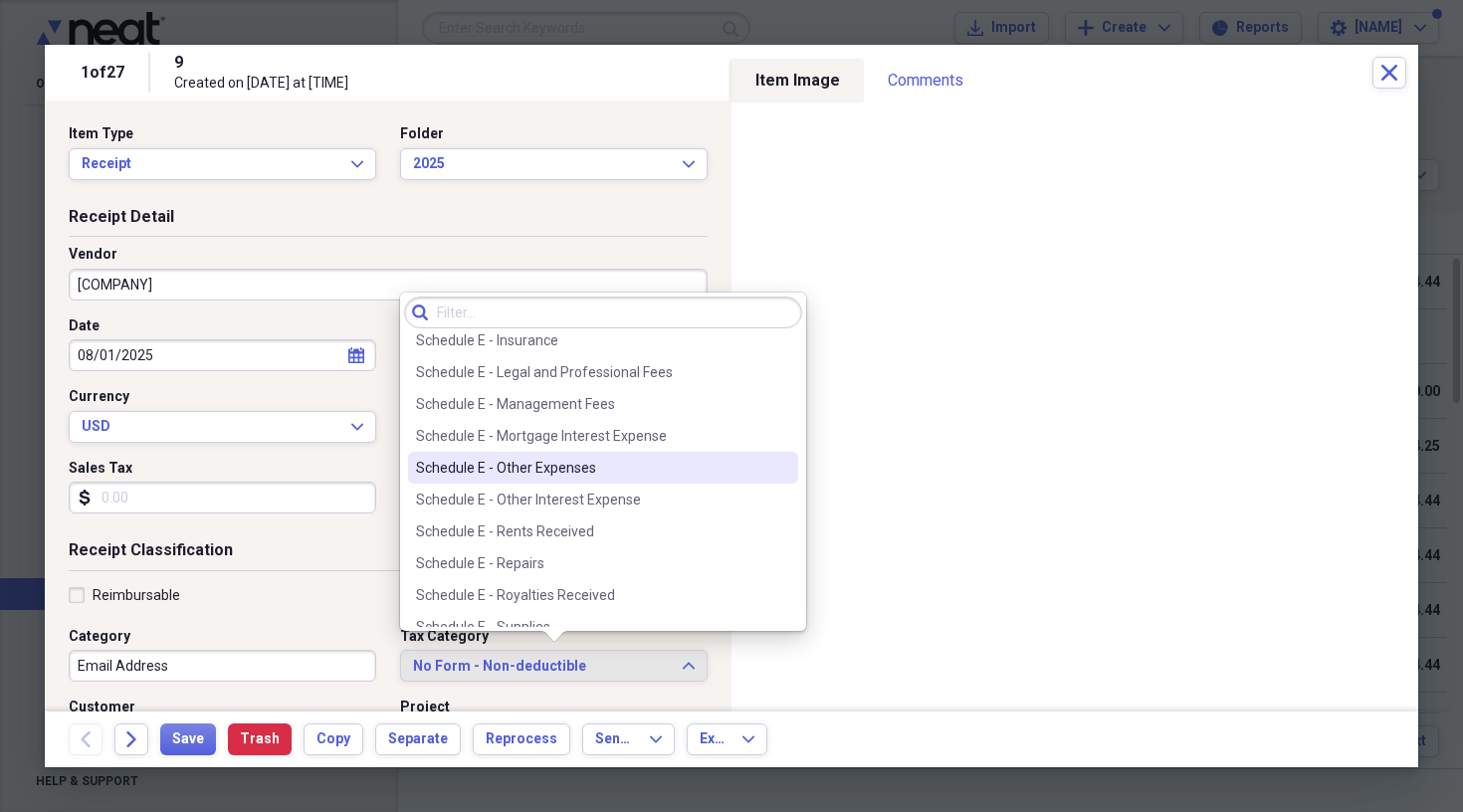 click on "Schedule E - Other Expenses" at bounding box center [591, 468] 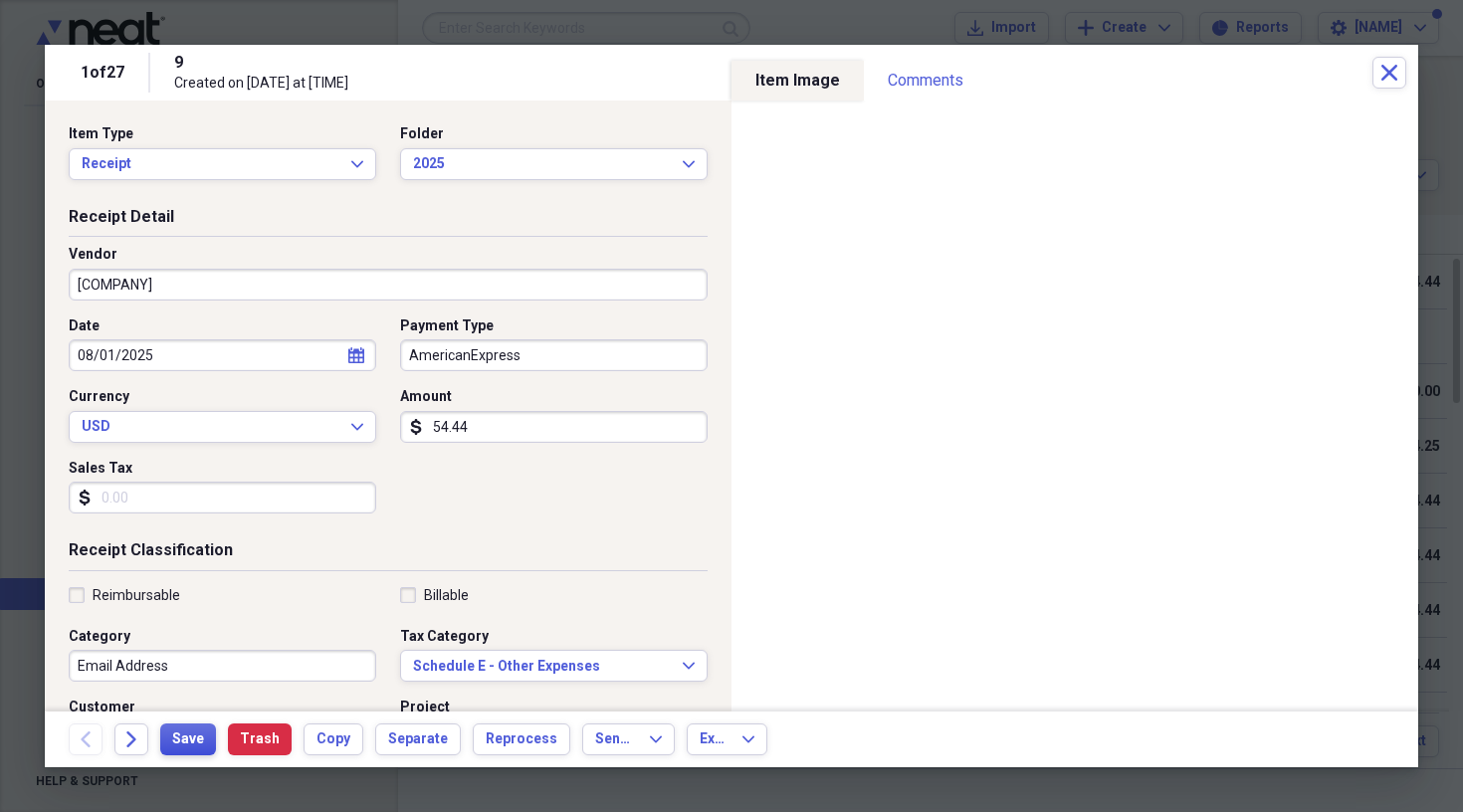 click on "Save" at bounding box center [188, 739] 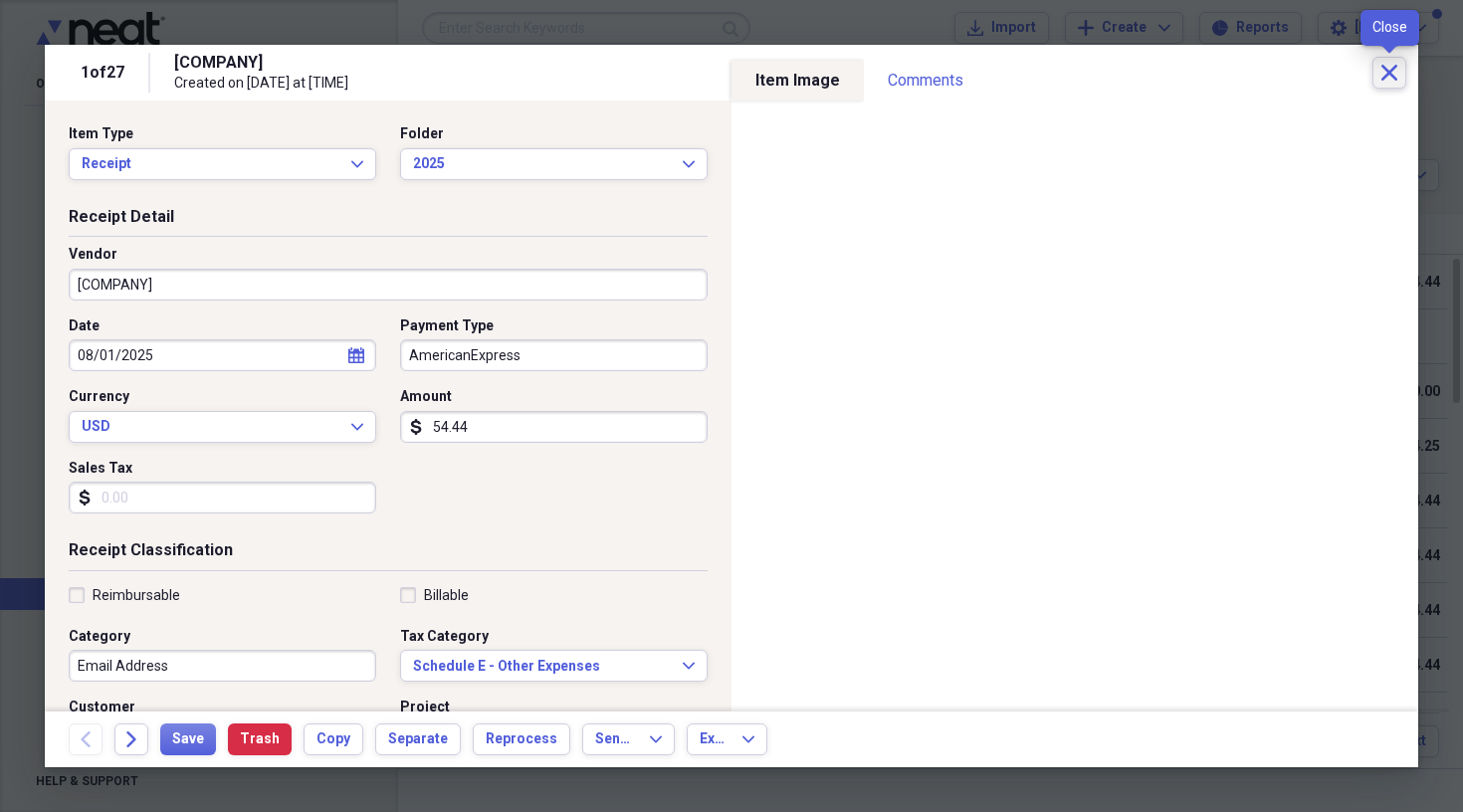 click 